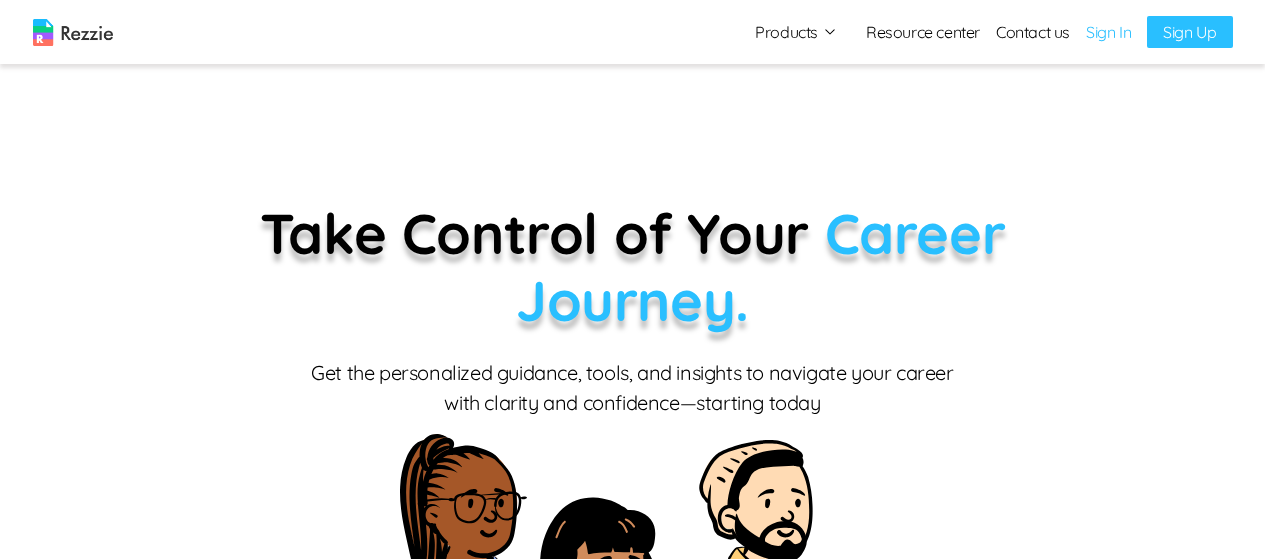 scroll, scrollTop: 0, scrollLeft: 0, axis: both 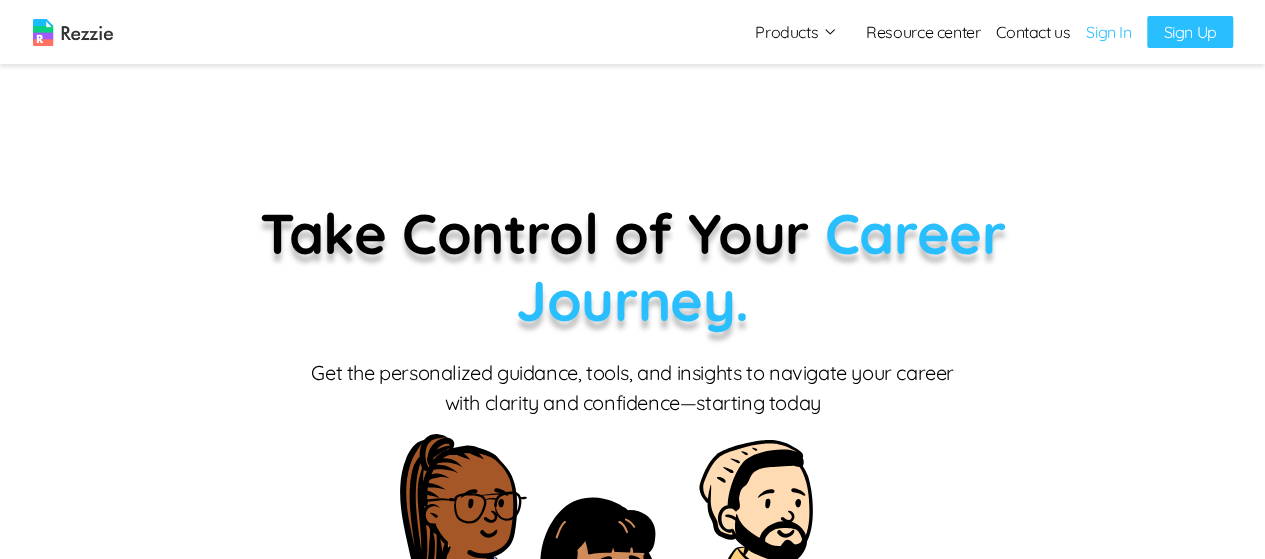 click on "Sign In" at bounding box center [1108, 32] 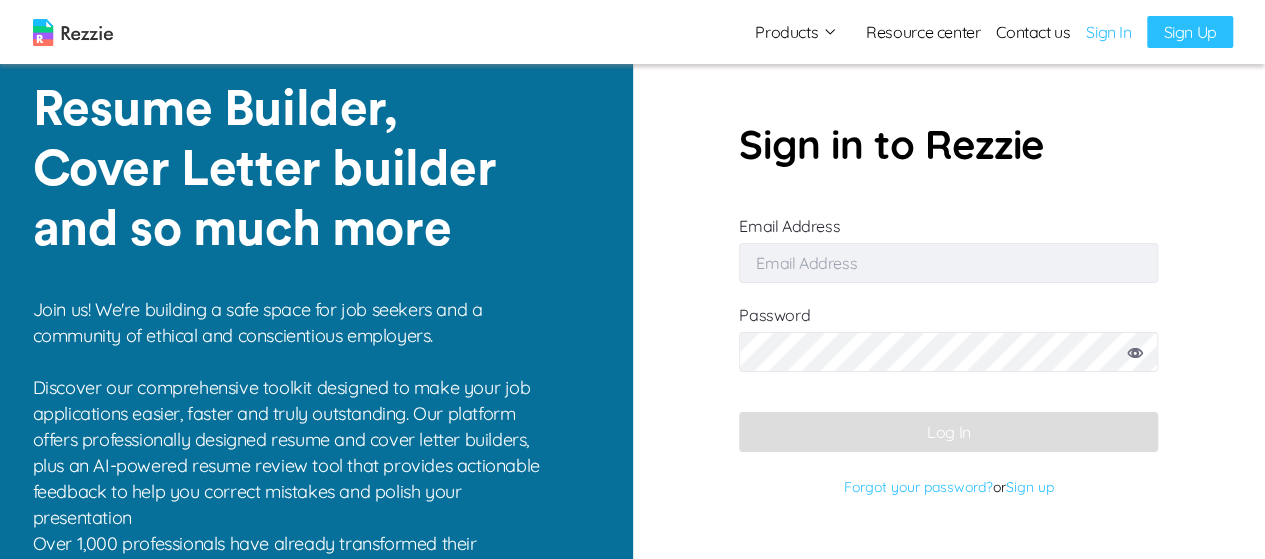 type on "[EMAIL]" 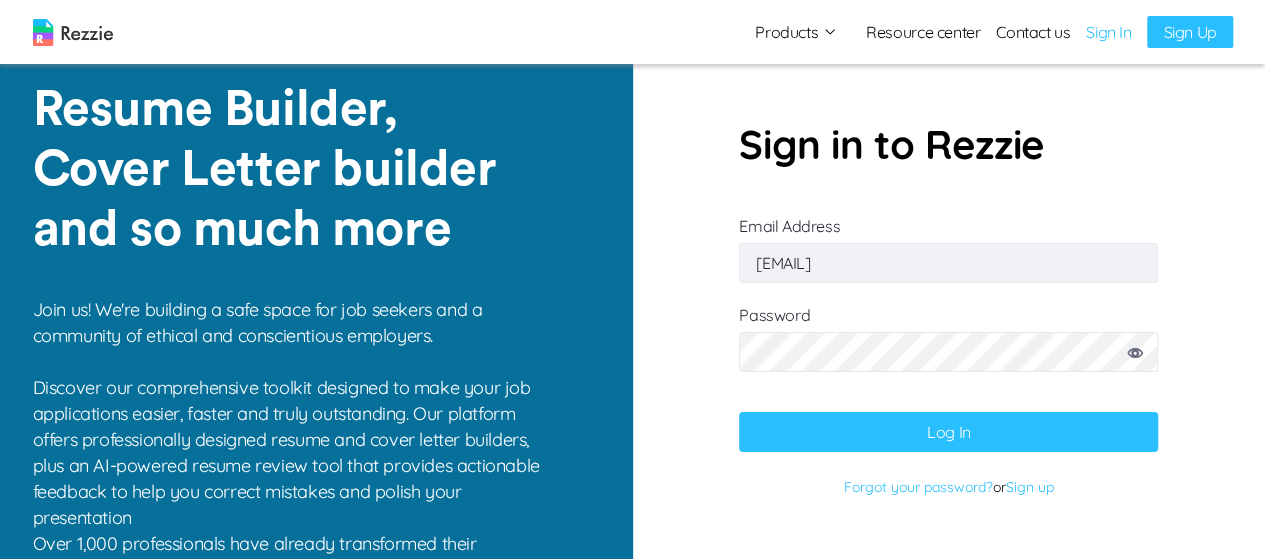 click on "Log In" at bounding box center [948, 432] 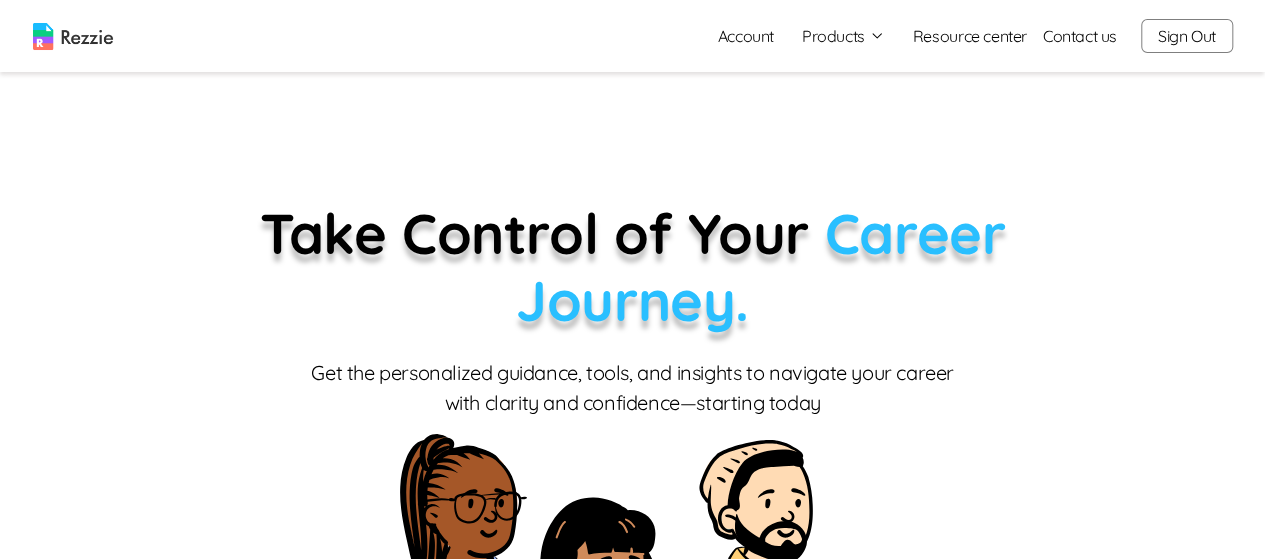 click on "Products" at bounding box center [843, 36] 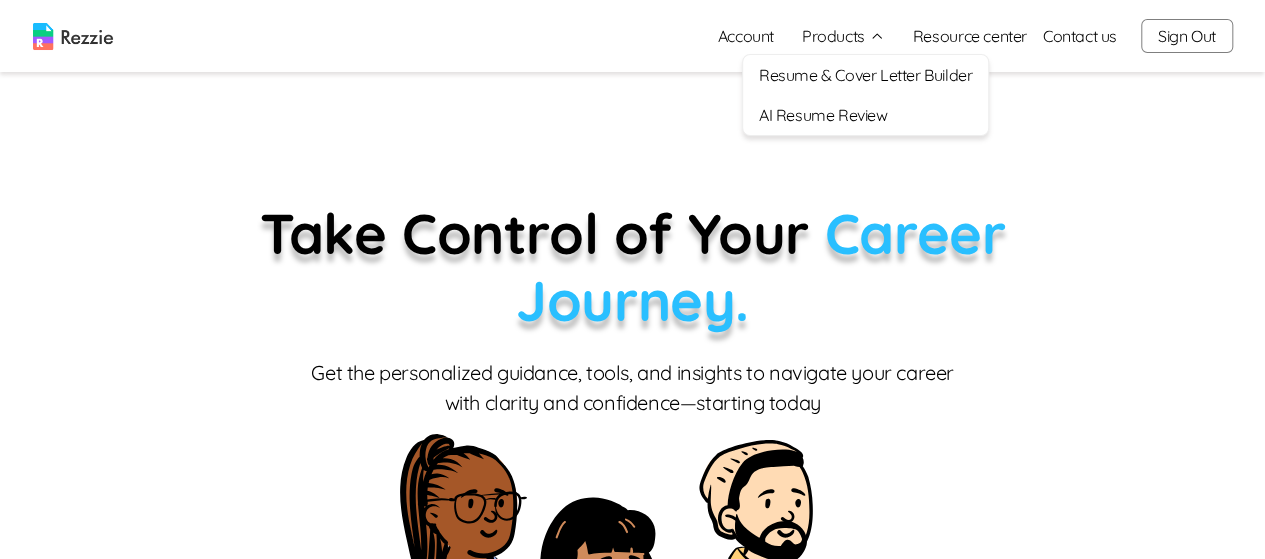 click on "AI Resume Review" at bounding box center [865, 115] 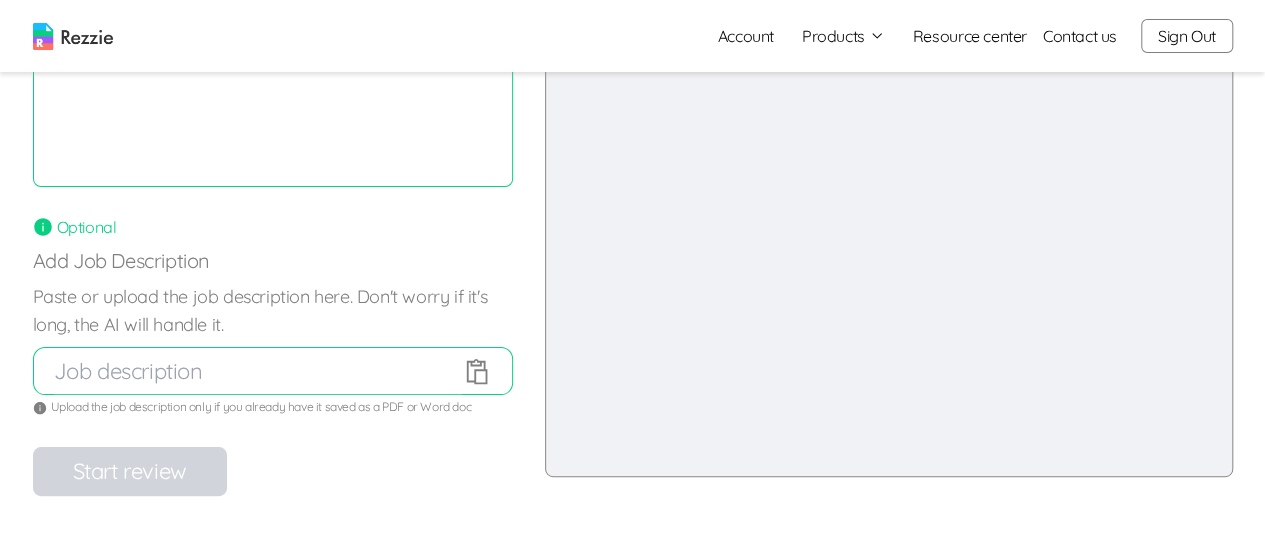 scroll, scrollTop: 263, scrollLeft: 0, axis: vertical 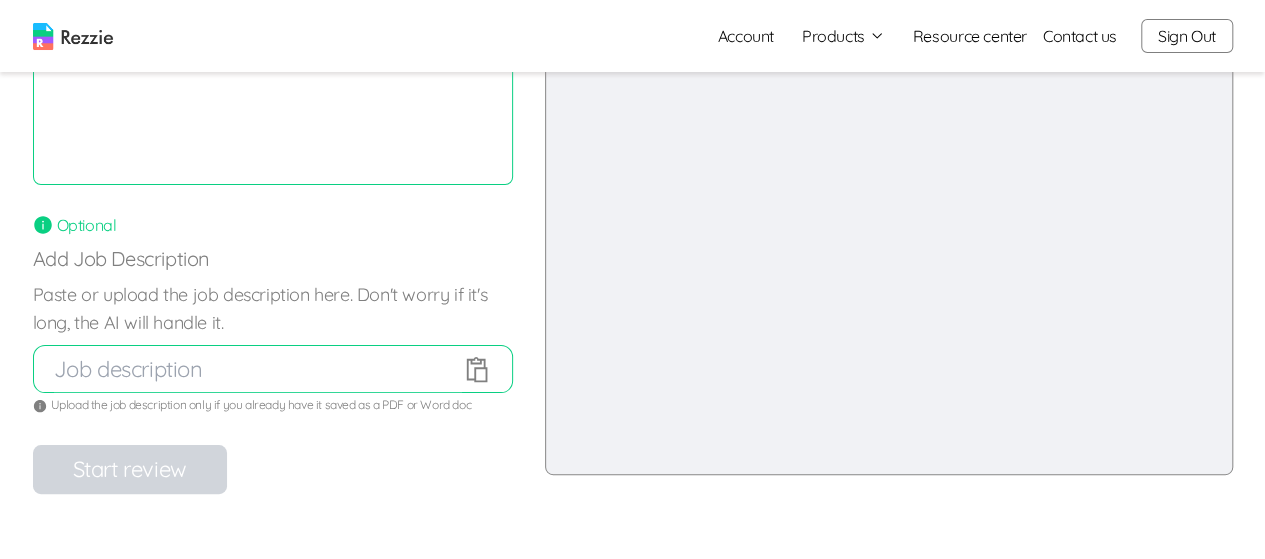 click at bounding box center (258, 369) 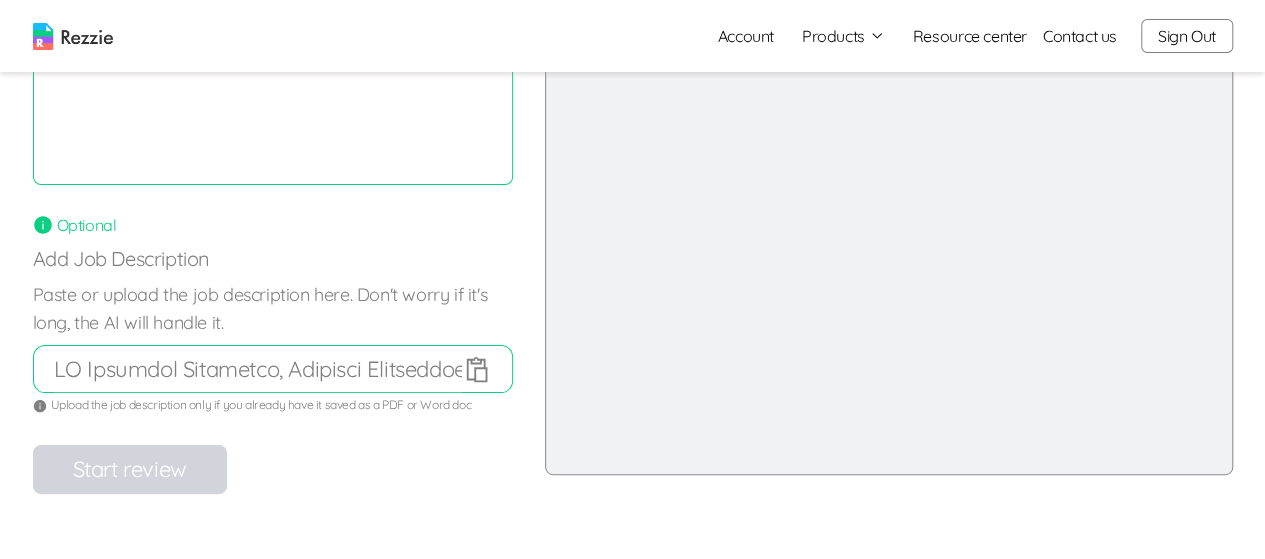 scroll, scrollTop: 0, scrollLeft: 18408, axis: horizontal 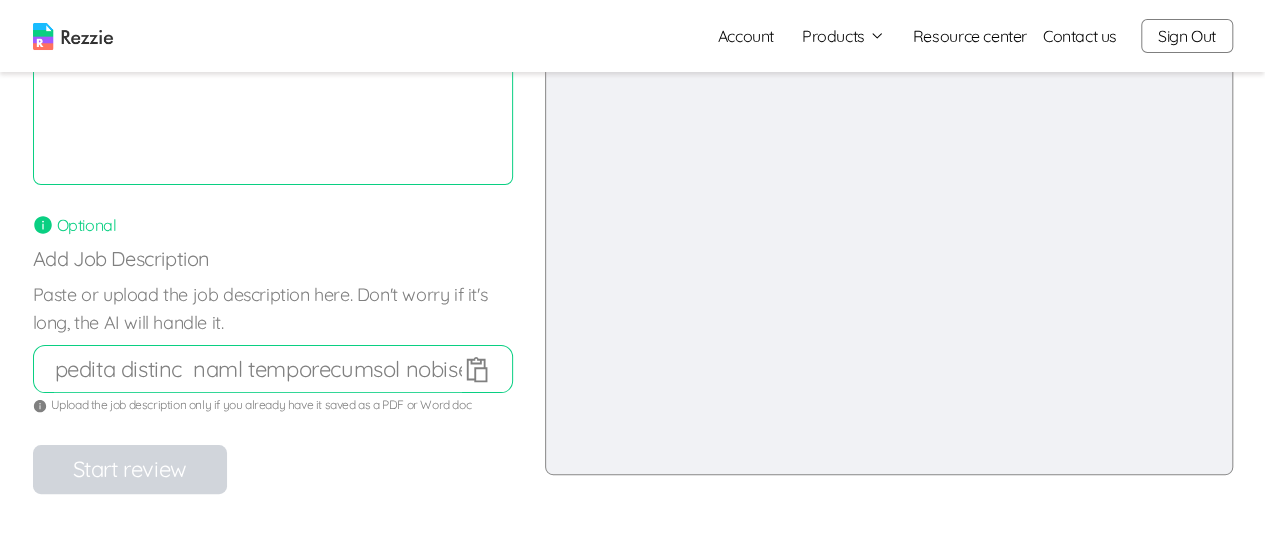 type on "AI Research Scientist, Robotics Responsibilities  Perform fundamental and applied research to push the  scientific and technological frontiers of embodied  artificial intelligence  Invent/improve novel data-driven paradigms for robotics,  leveraging a variety of modalities (images, video, text,  audio, tactile, etc)  Investigate paradigms that can deliver a spectrum of  embodied behaviors - from simulated characters to  real robots, and from short-horizon, low-level to long horizon, high-level intelligence  Develop algorithms based on state-of-the-art machine  learning and neural network methodologies  Define, build and benchmark new functionalities needed  for the next generation of AI  Conduct research towards long-term product goals while  identifying intermediate milestones Lead, plan, and execute novel research based on long term objectives of the organization  Minimum Qualifications  Bachelor's degree in Computer Science, Computer  Engineering, relevant technical field, or equivalent  practical exper..." 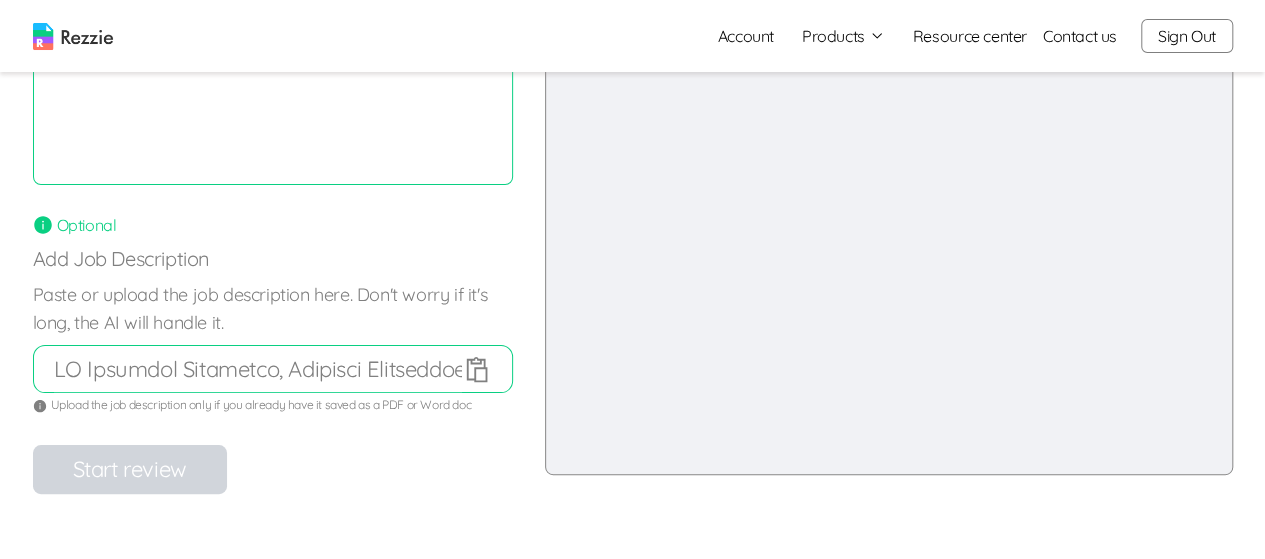 click at bounding box center (258, 369) 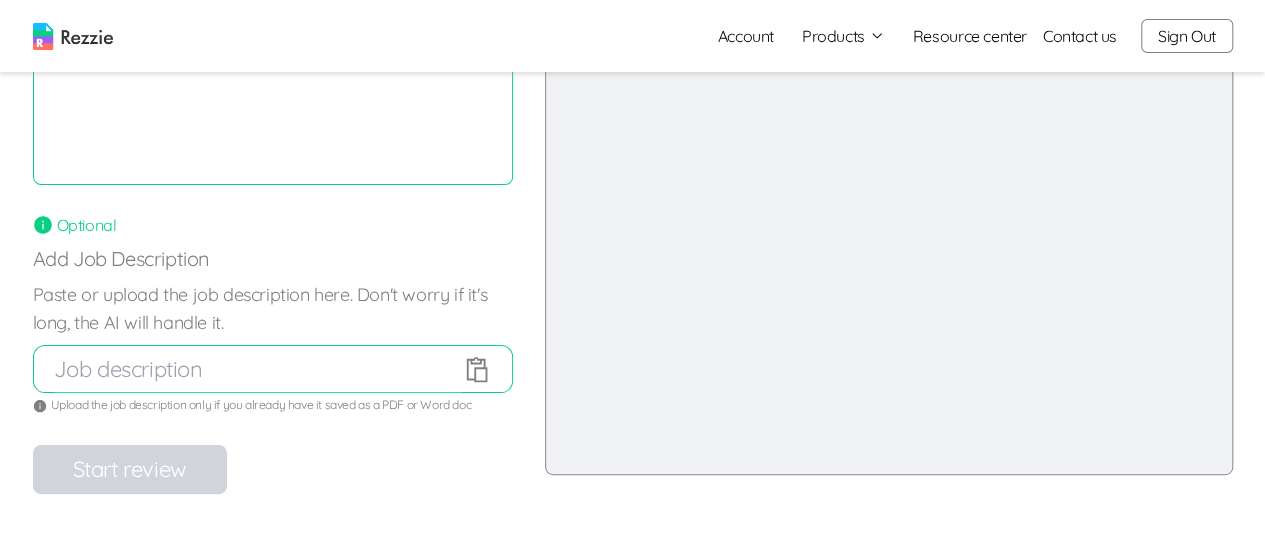 type 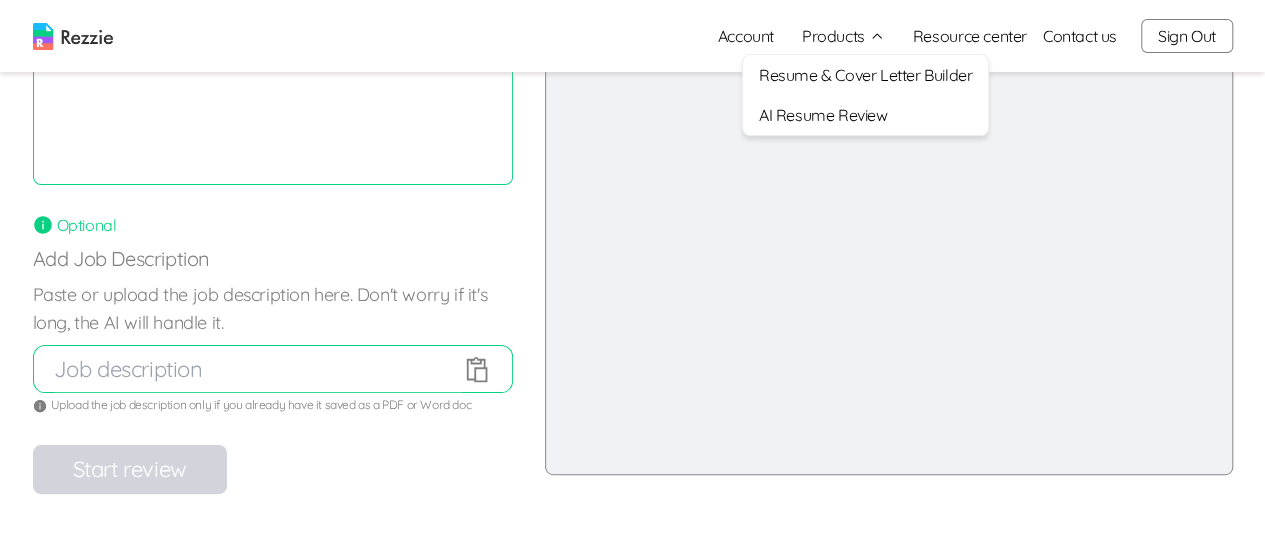 click on "Resume & Cover Letter Builder" at bounding box center (865, 75) 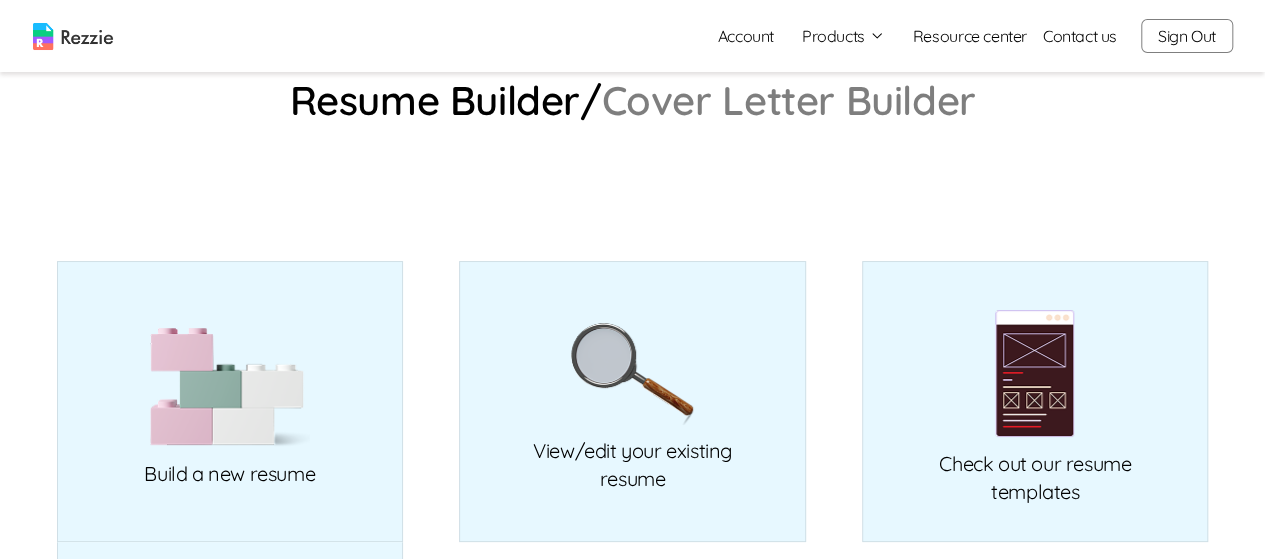 scroll, scrollTop: 0, scrollLeft: 0, axis: both 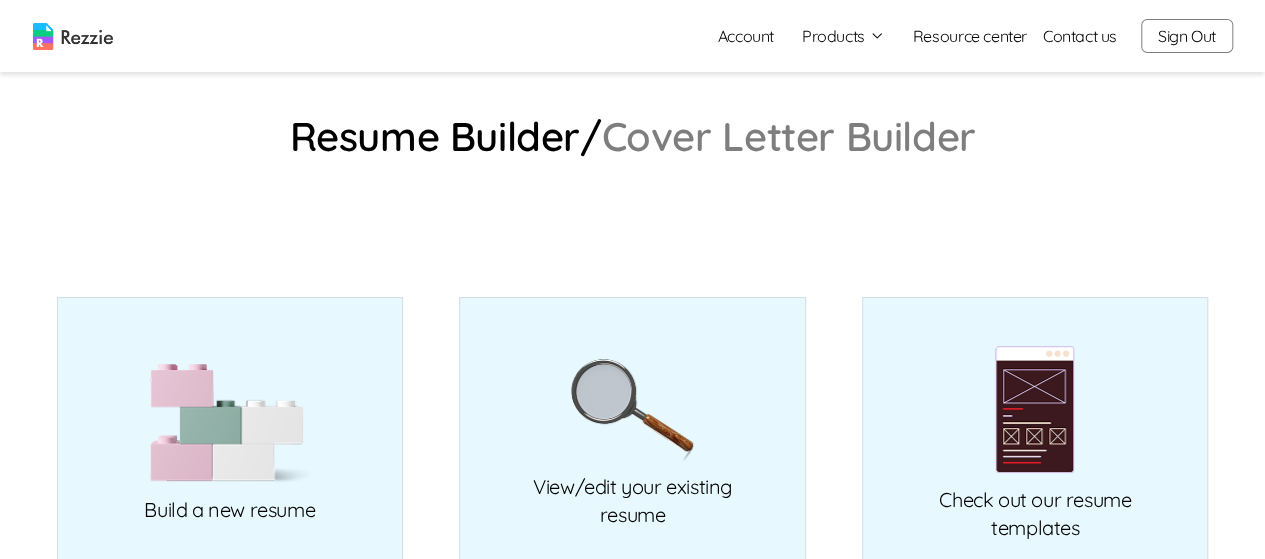 click on "Cover Letter Builder" at bounding box center [789, 136] 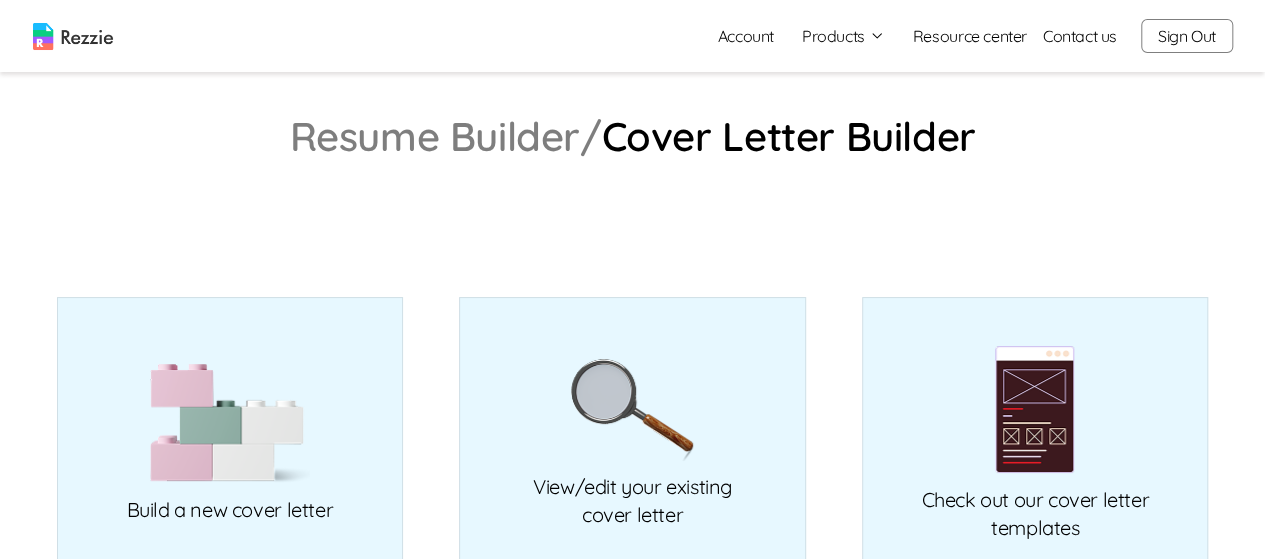 click on "Resume Builder/" at bounding box center [445, 136] 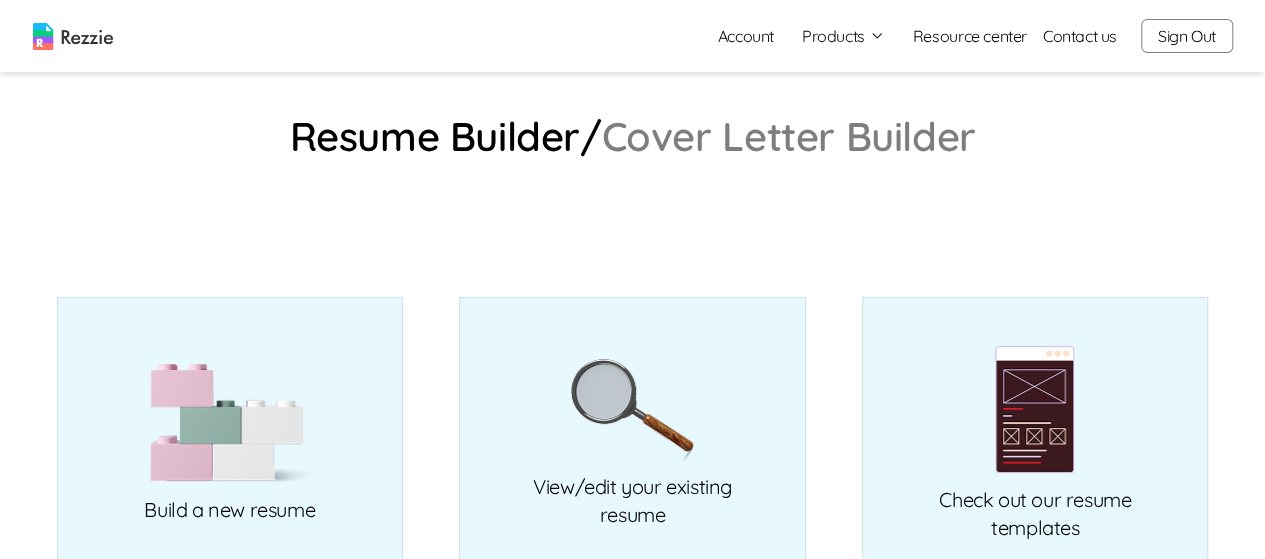 click on "Cover Letter Builder" at bounding box center (789, 136) 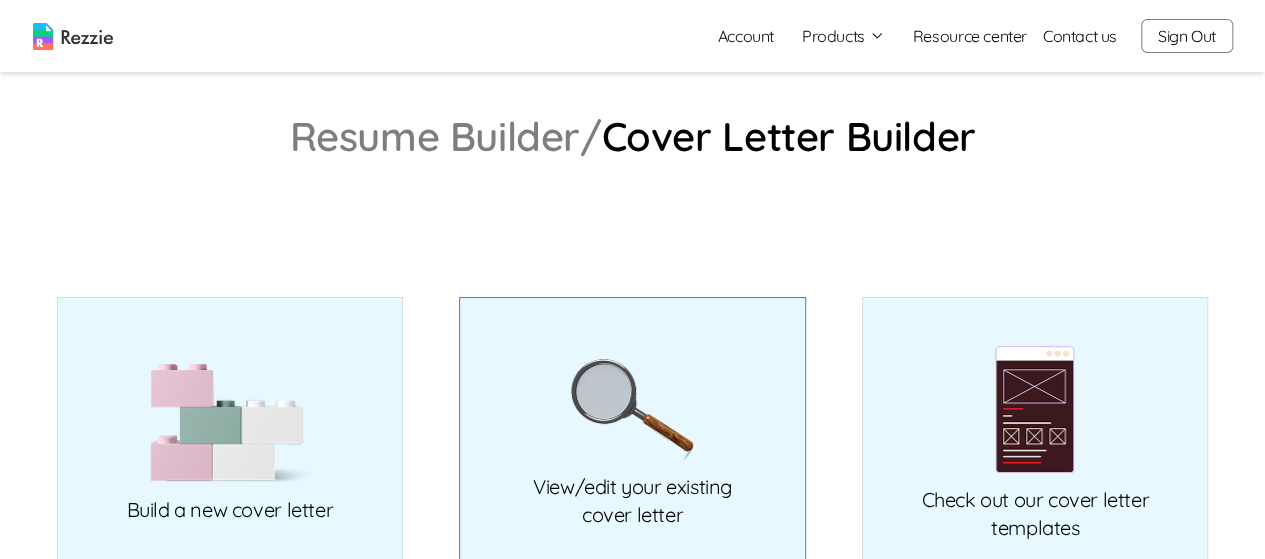 click at bounding box center (632, 410) 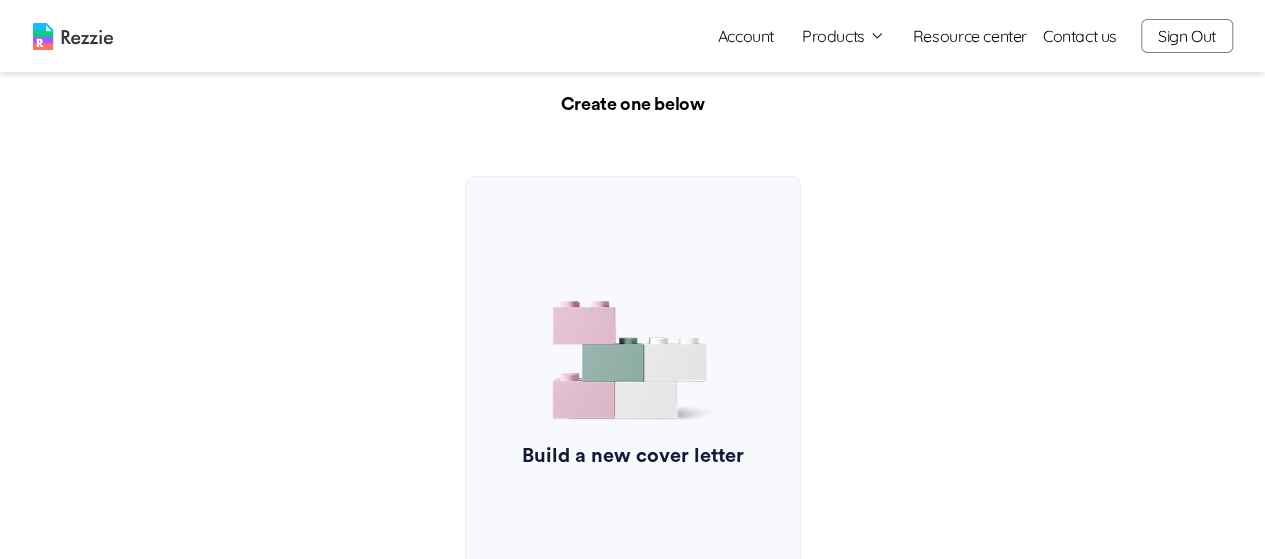 scroll, scrollTop: 0, scrollLeft: 0, axis: both 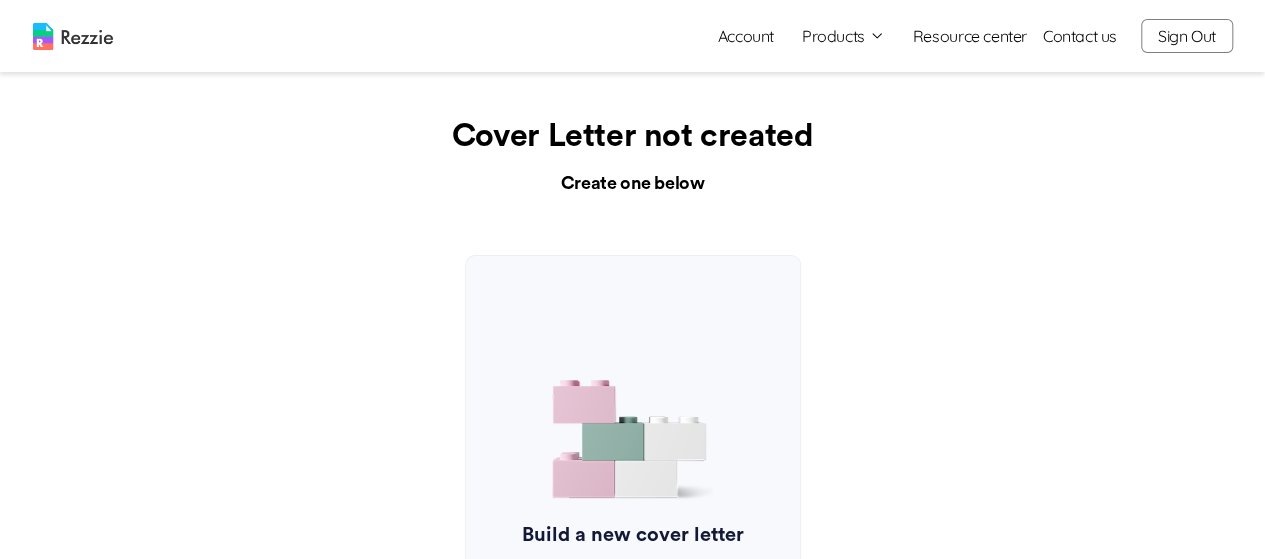 click on "Products" at bounding box center [843, 36] 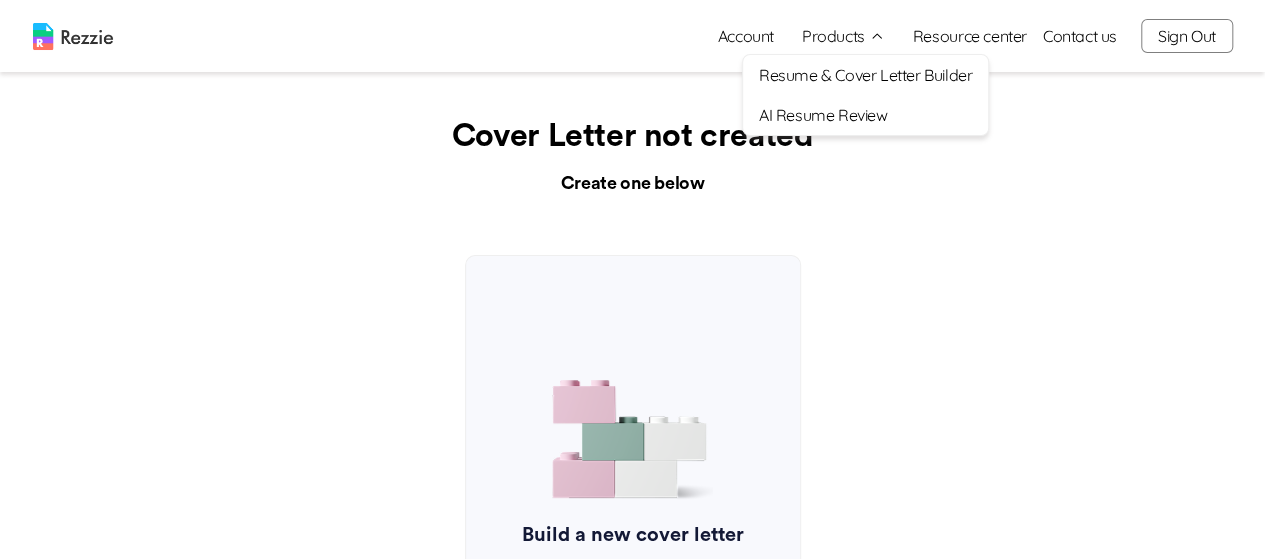 click on "Resume & Cover Letter Builder" at bounding box center (865, 75) 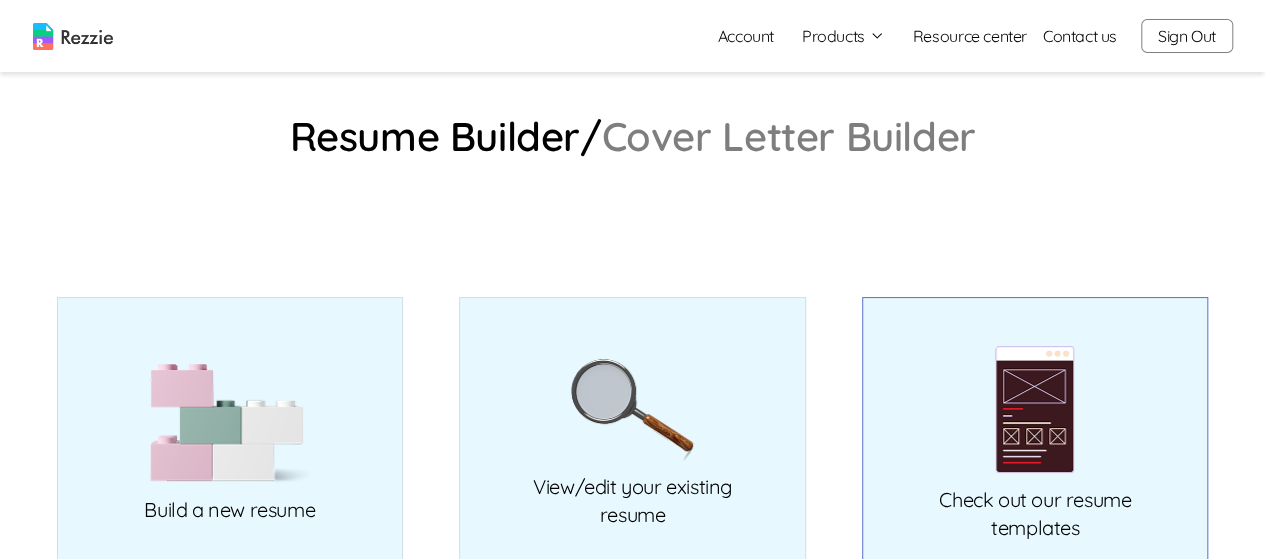 click at bounding box center (1035, 409) 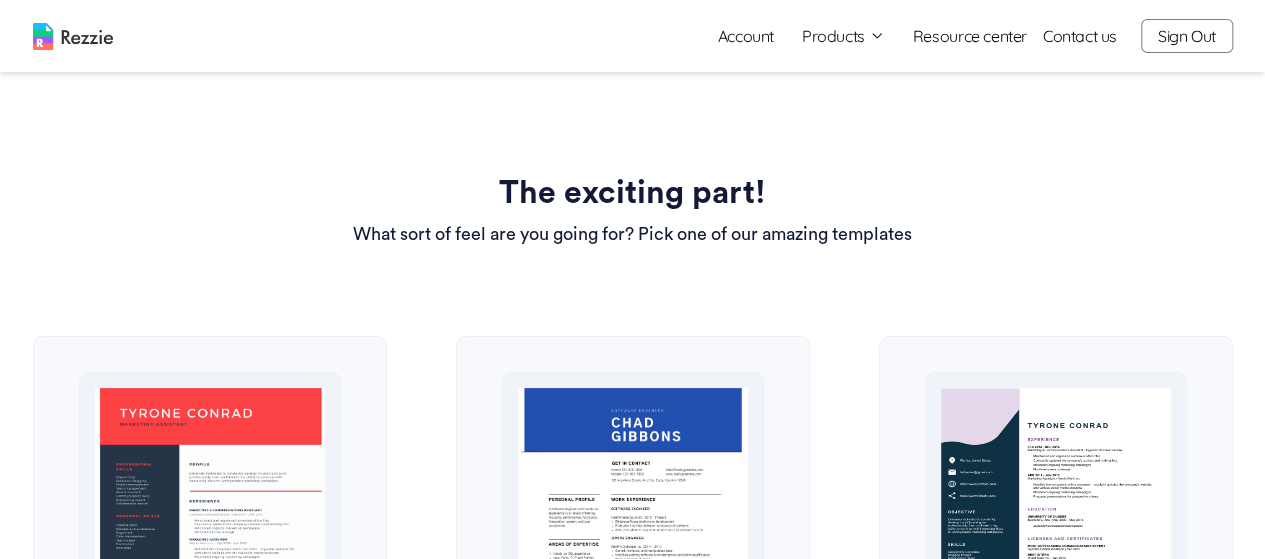 click on "Products" at bounding box center [843, 36] 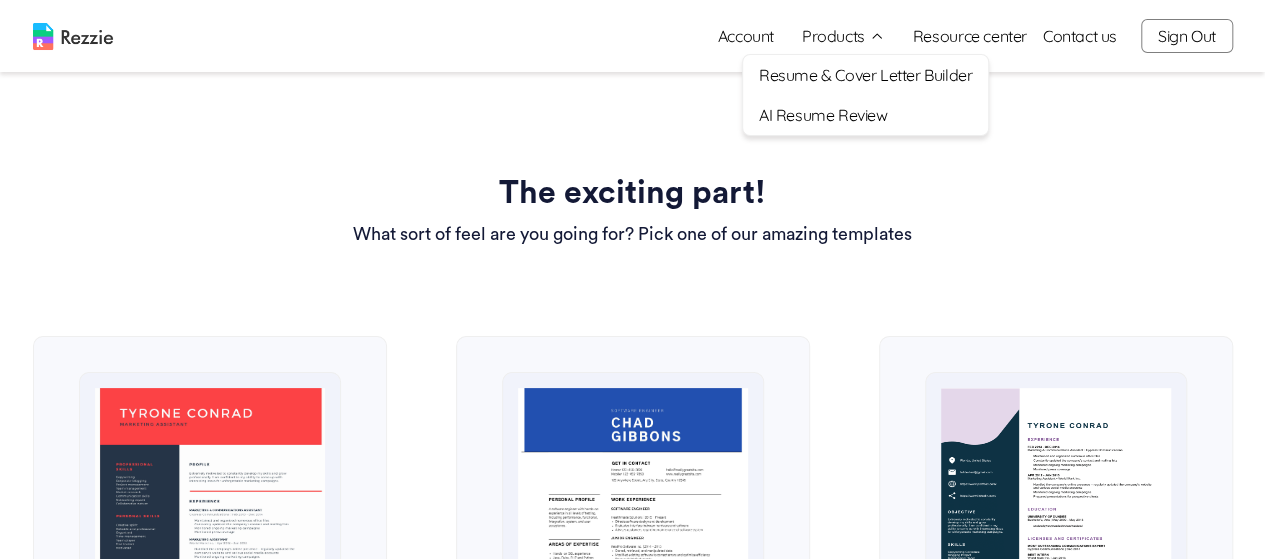 click on "Resume & Cover Letter Builder" at bounding box center [865, 75] 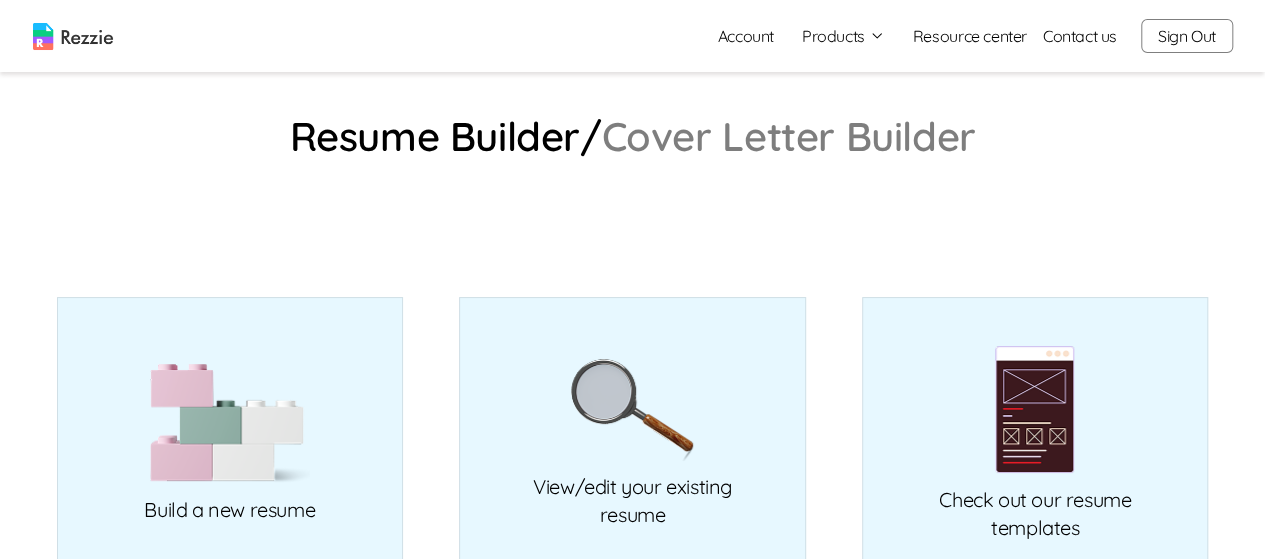 click on "Cover Letter Builder" at bounding box center [789, 136] 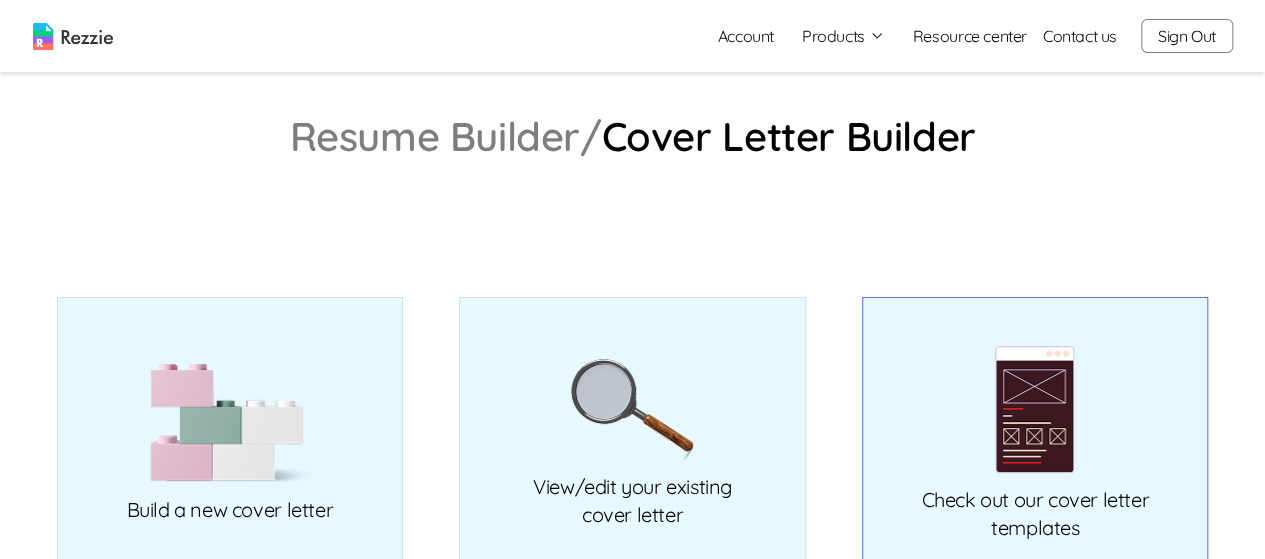 click at bounding box center (1035, 409) 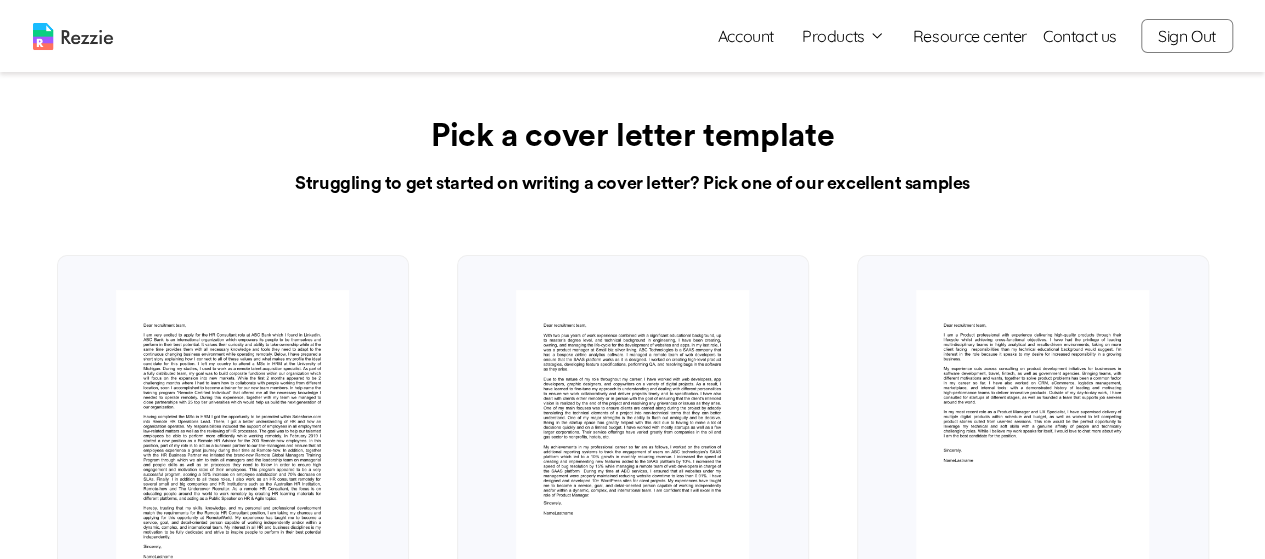 click 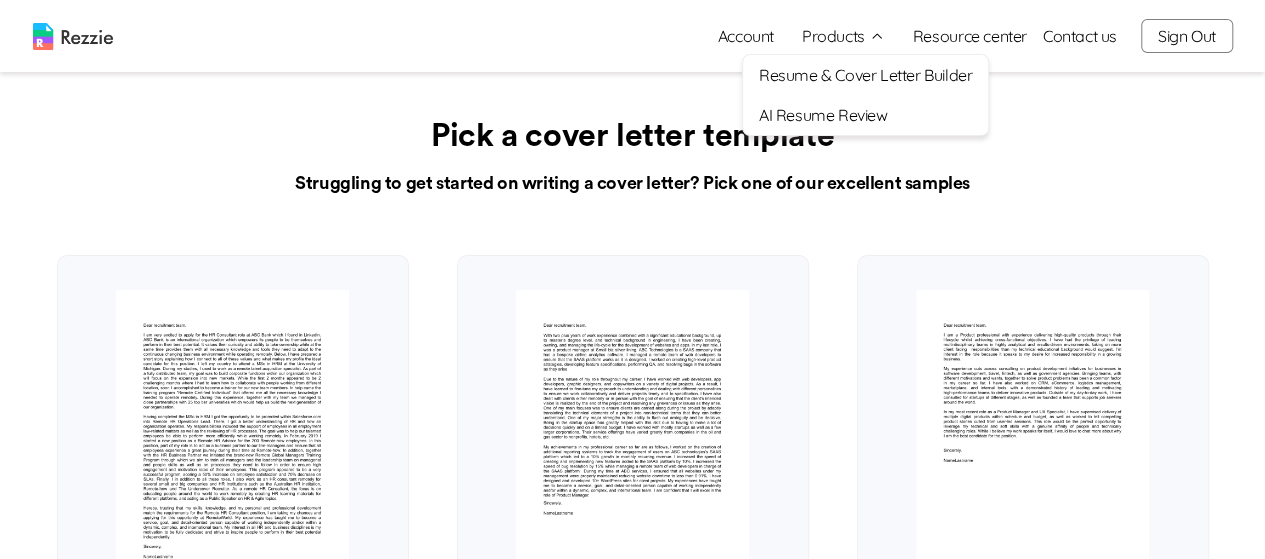 click on "Resume & Cover Letter Builder" at bounding box center [865, 75] 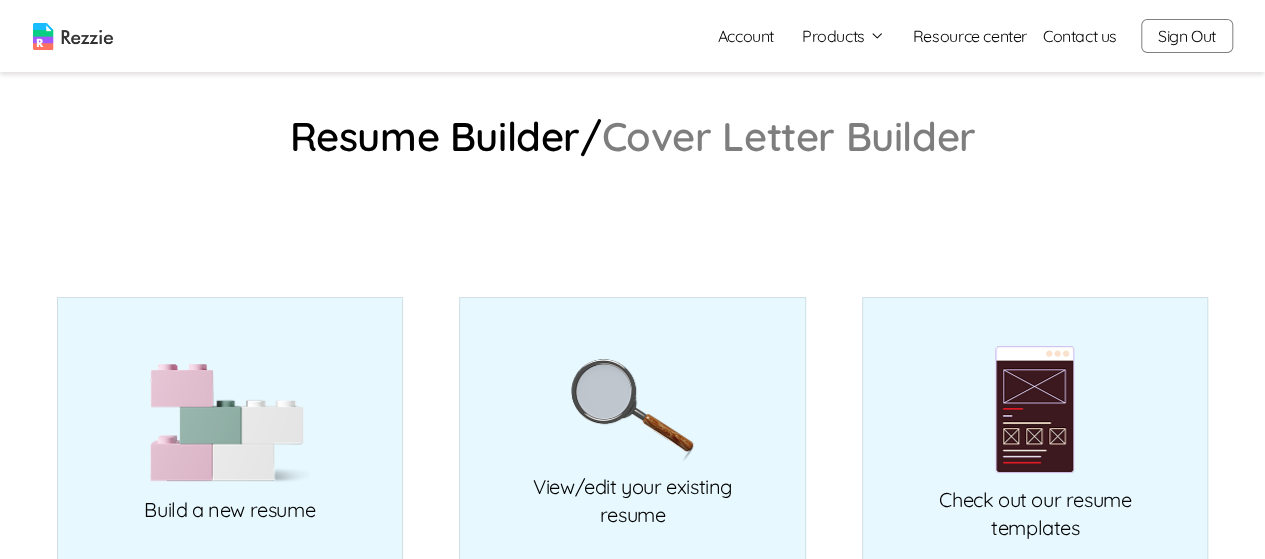 click on "Cover Letter Builder" at bounding box center (789, 136) 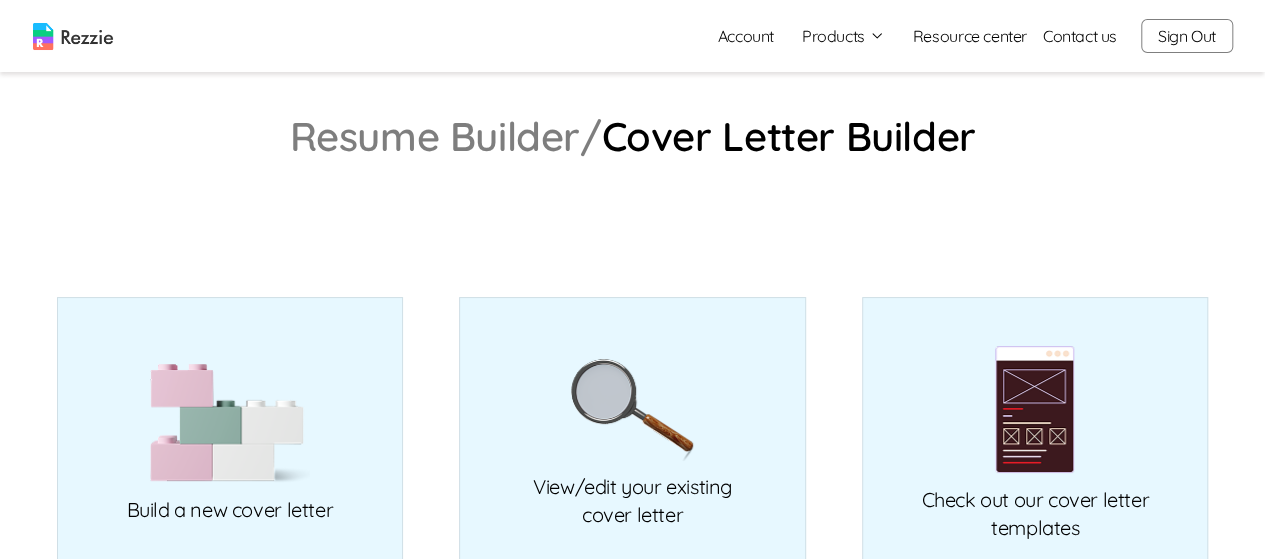 click at bounding box center [73, 36] 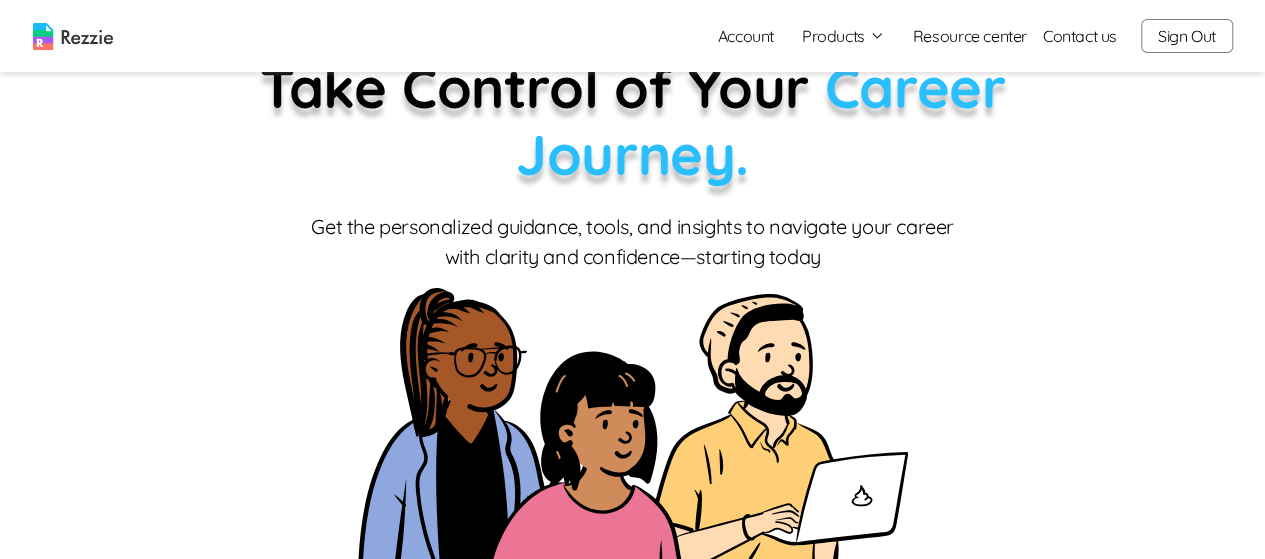 scroll, scrollTop: 0, scrollLeft: 0, axis: both 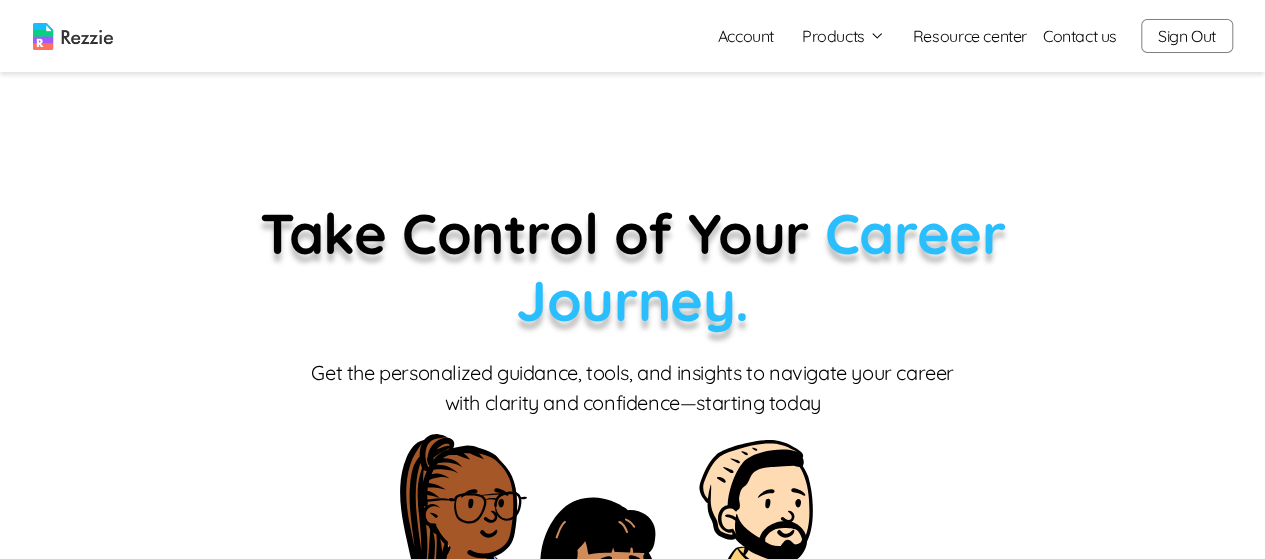click on "Products" at bounding box center [843, 36] 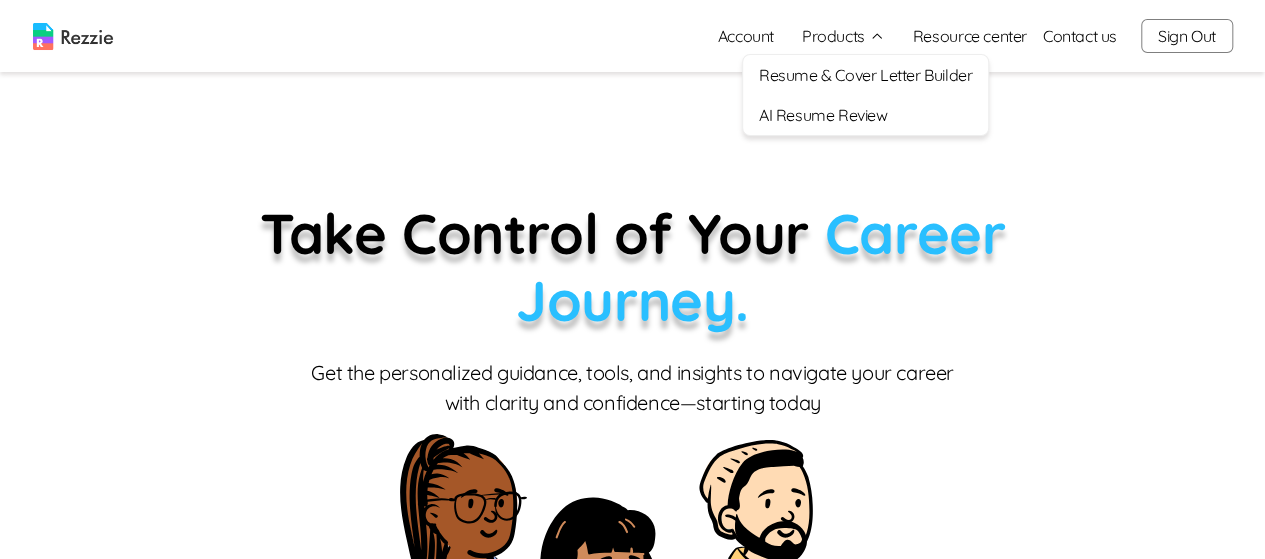 click on "AI Resume Review" at bounding box center [865, 115] 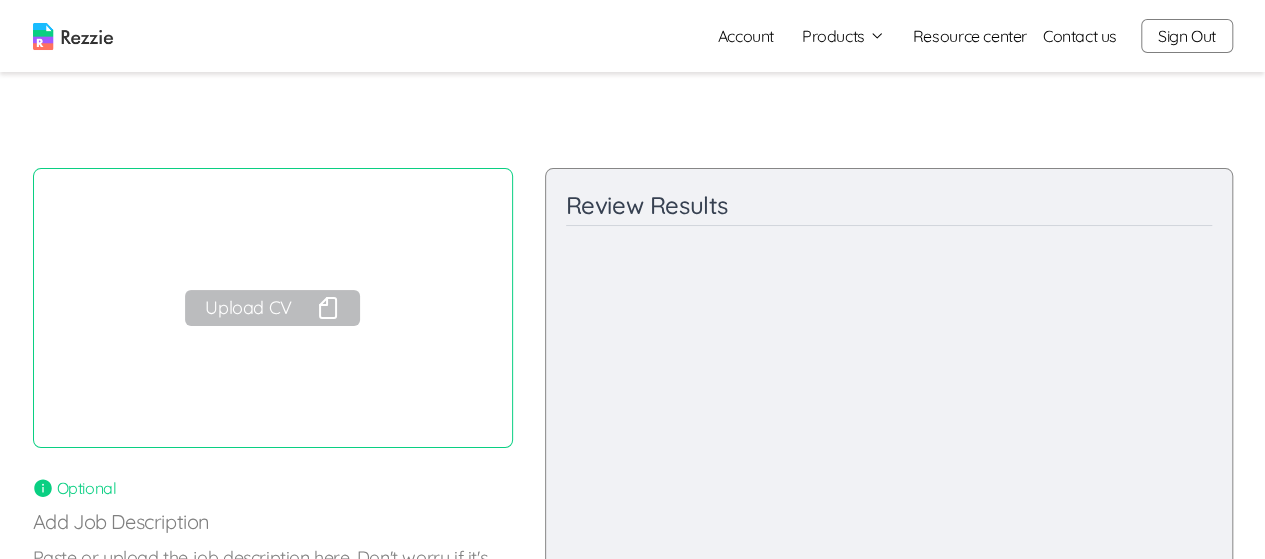 click on "Products" at bounding box center (843, 36) 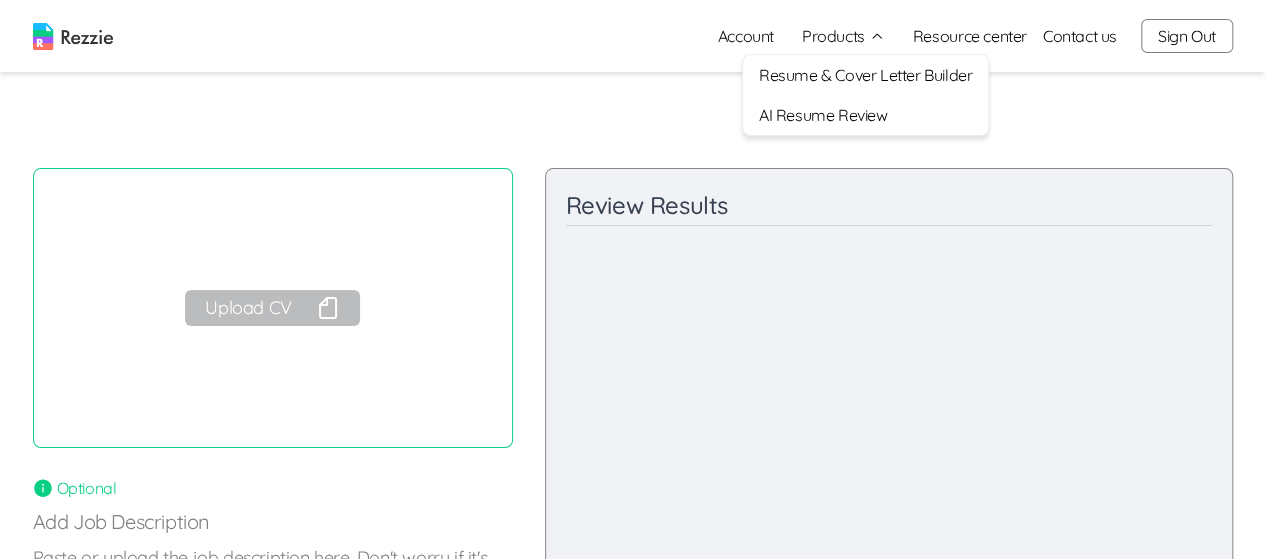 click on "Resume & Cover Letter Builder" at bounding box center (865, 75) 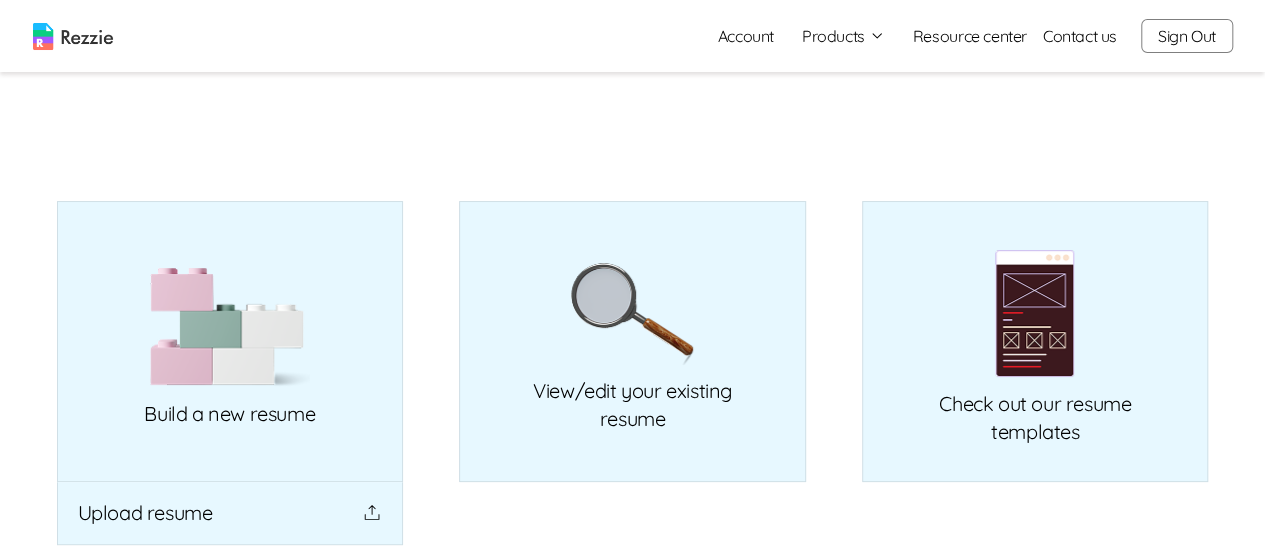 scroll, scrollTop: 139, scrollLeft: 0, axis: vertical 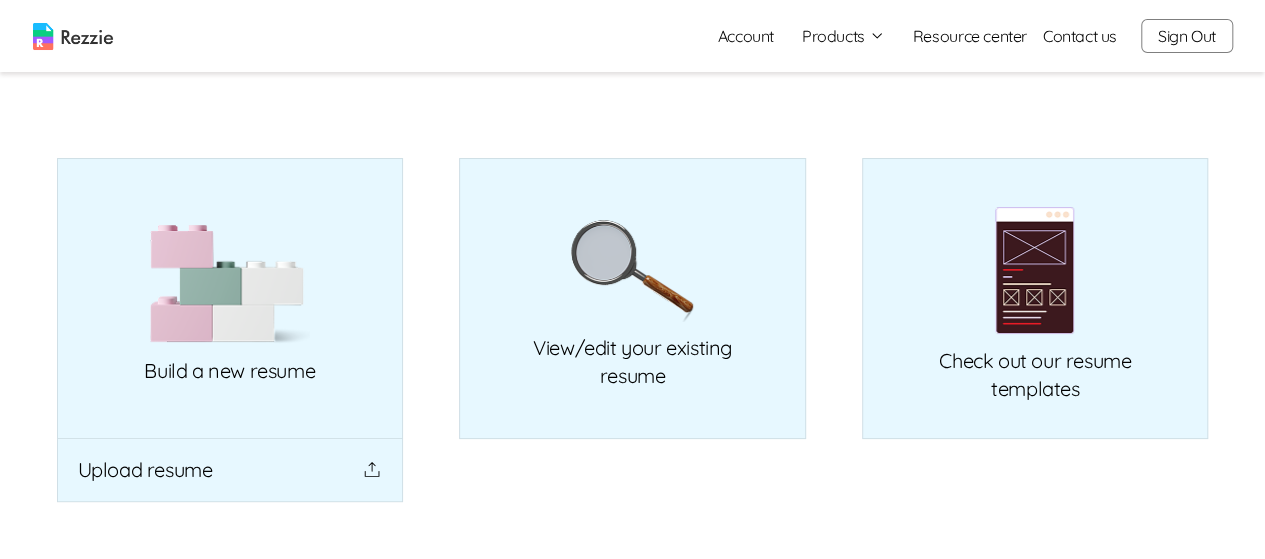click on "Products" at bounding box center [843, 36] 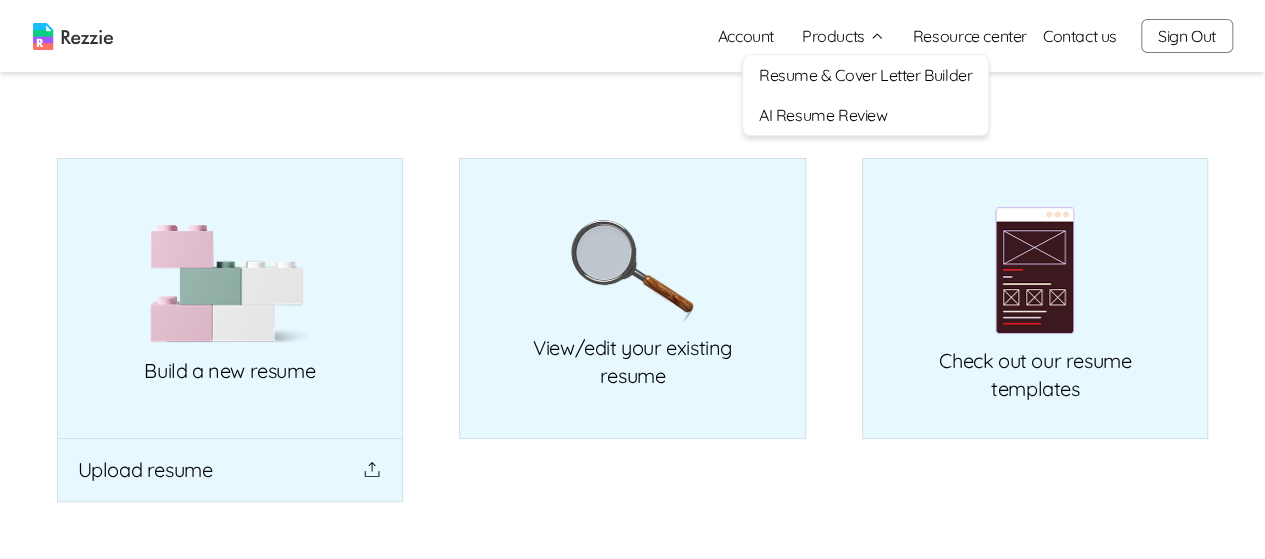 click on "Resume & Cover Letter Builder" at bounding box center [865, 75] 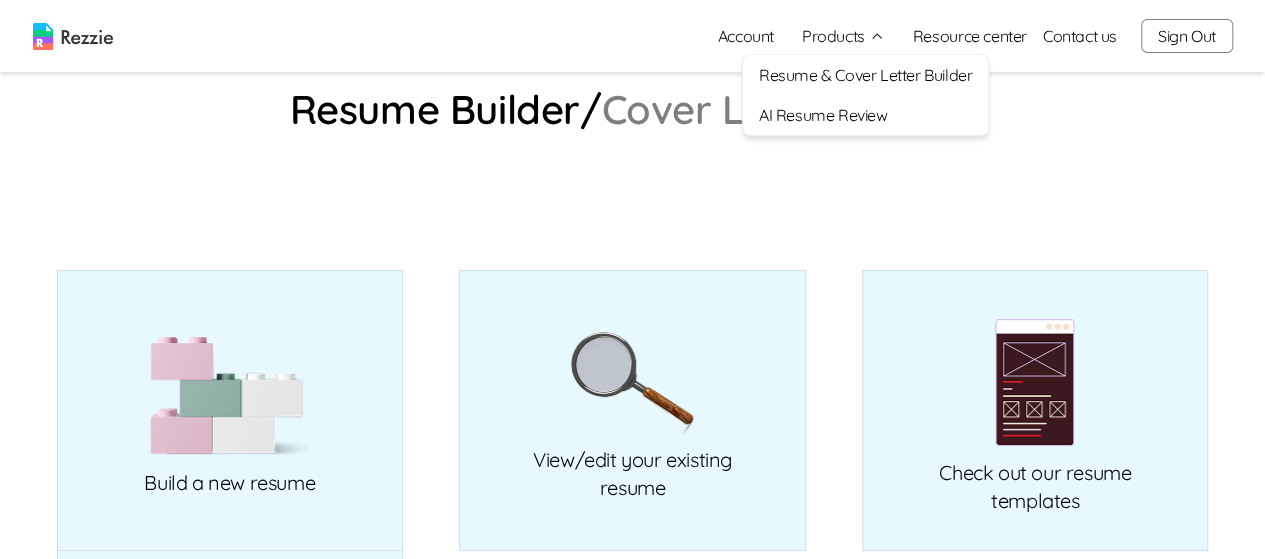 scroll, scrollTop: 9, scrollLeft: 0, axis: vertical 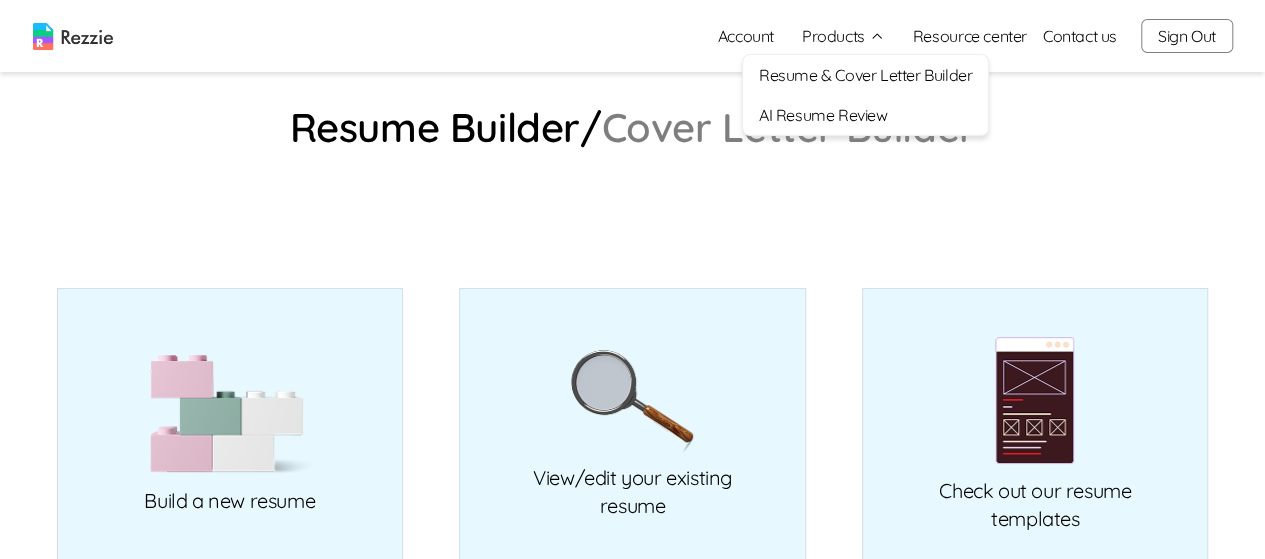 click on "Resume Builder/    Cover Letter Builder Build a new resume Upload resume View/edit your existing   resume Check out our resume   templates" at bounding box center (633, 371) 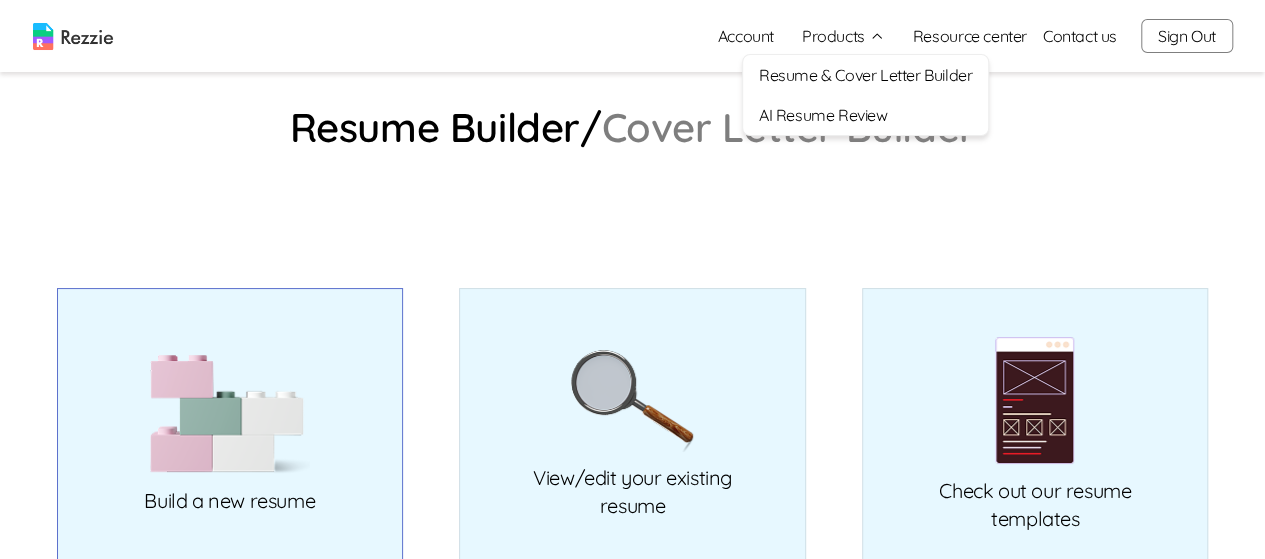 click at bounding box center (230, 414) 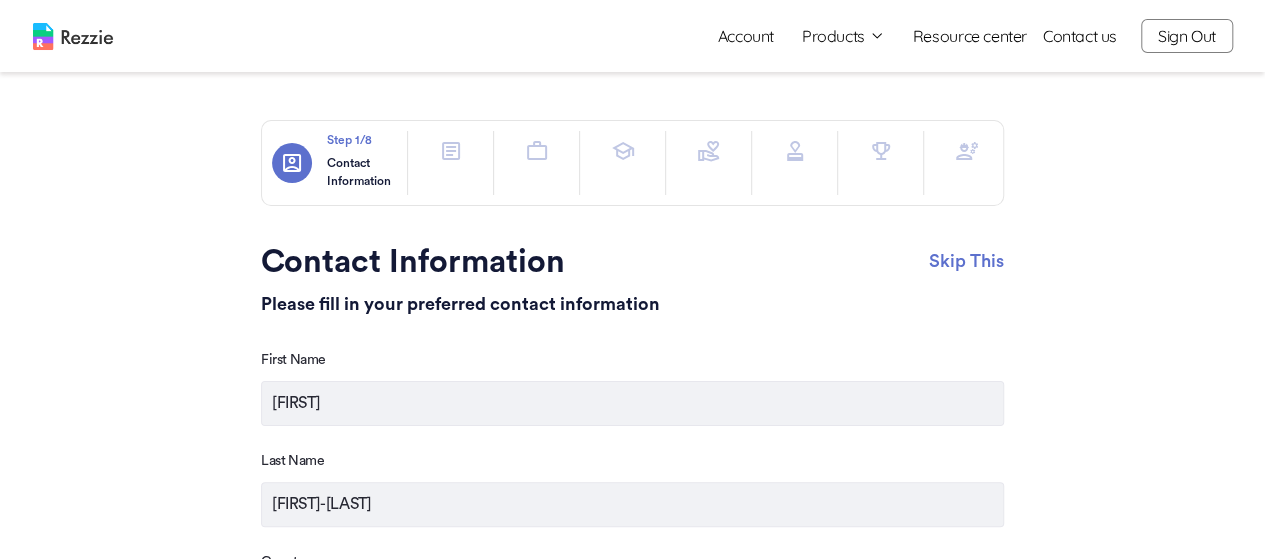 click at bounding box center [967, 151] 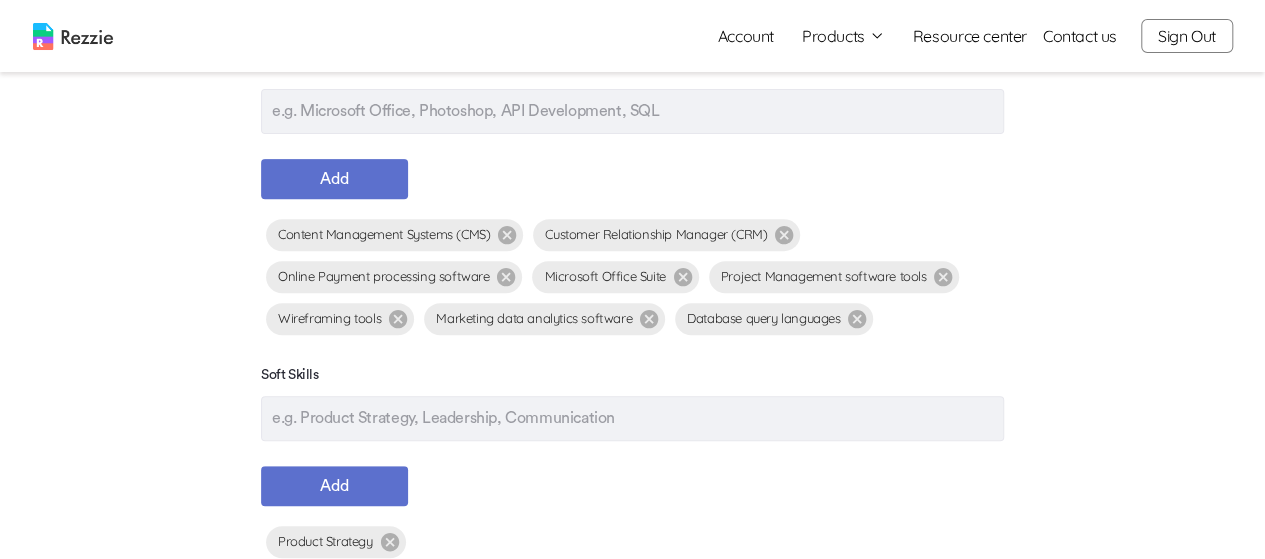 scroll, scrollTop: 293, scrollLeft: 0, axis: vertical 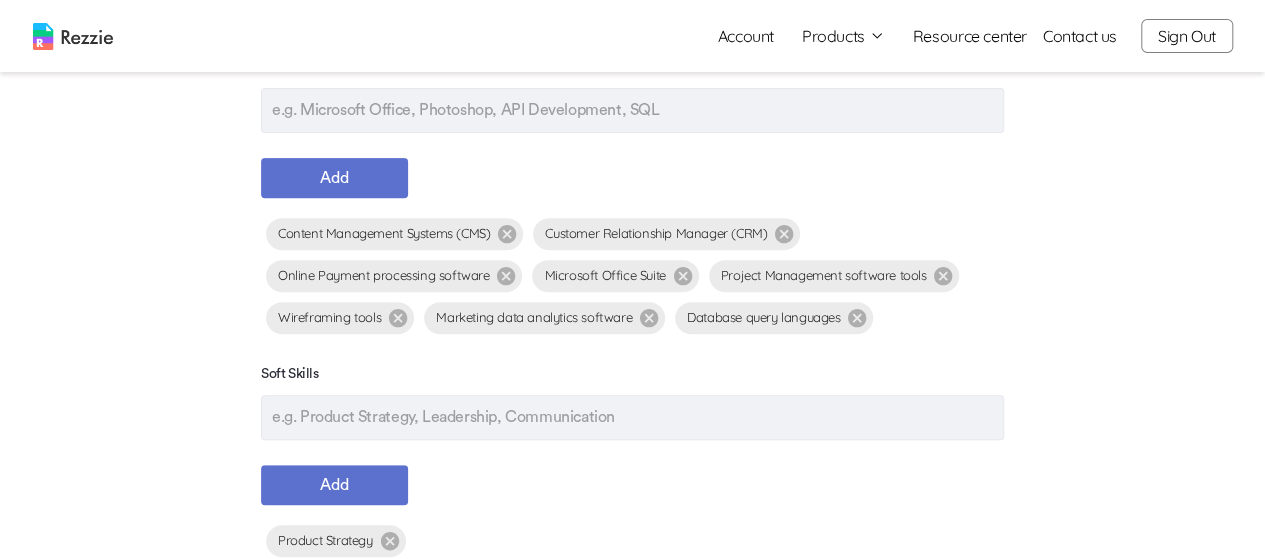 click at bounding box center (632, 417) 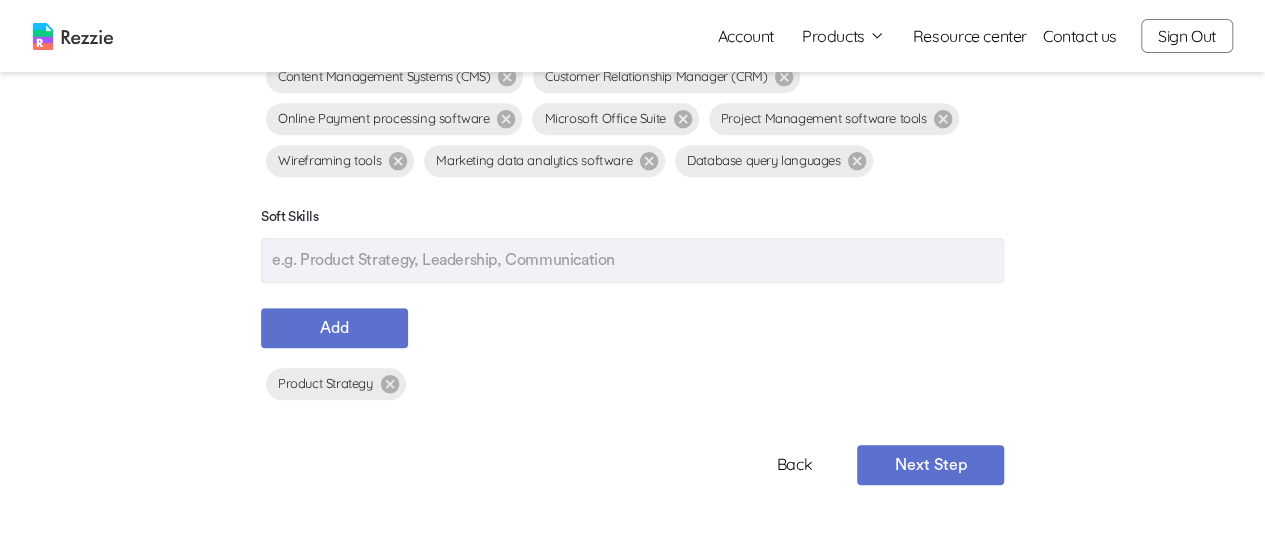 scroll, scrollTop: 454, scrollLeft: 0, axis: vertical 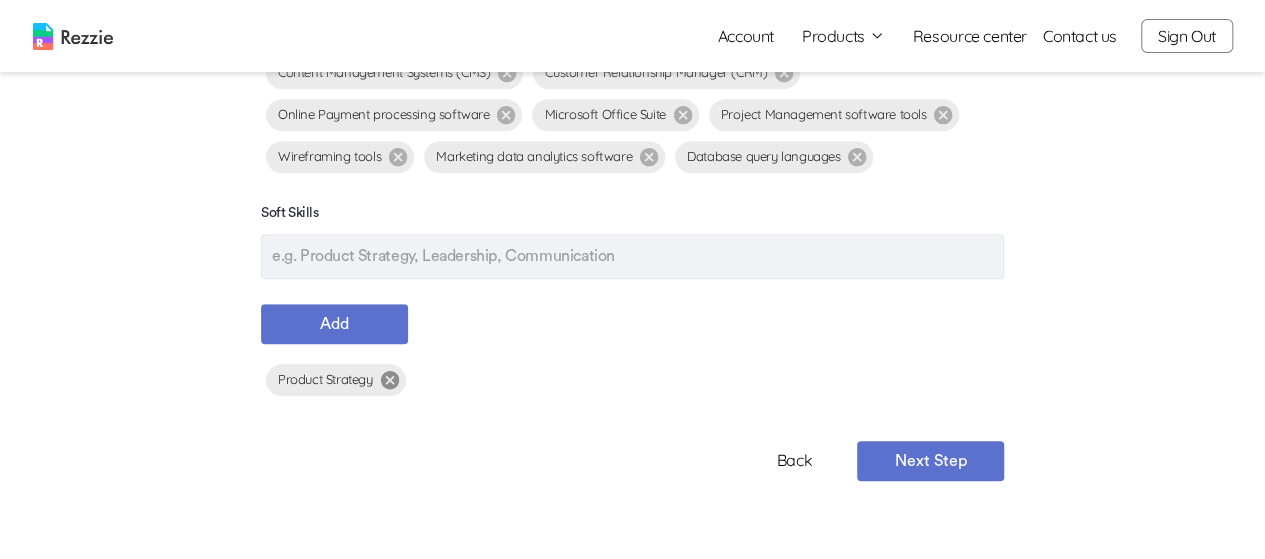 click 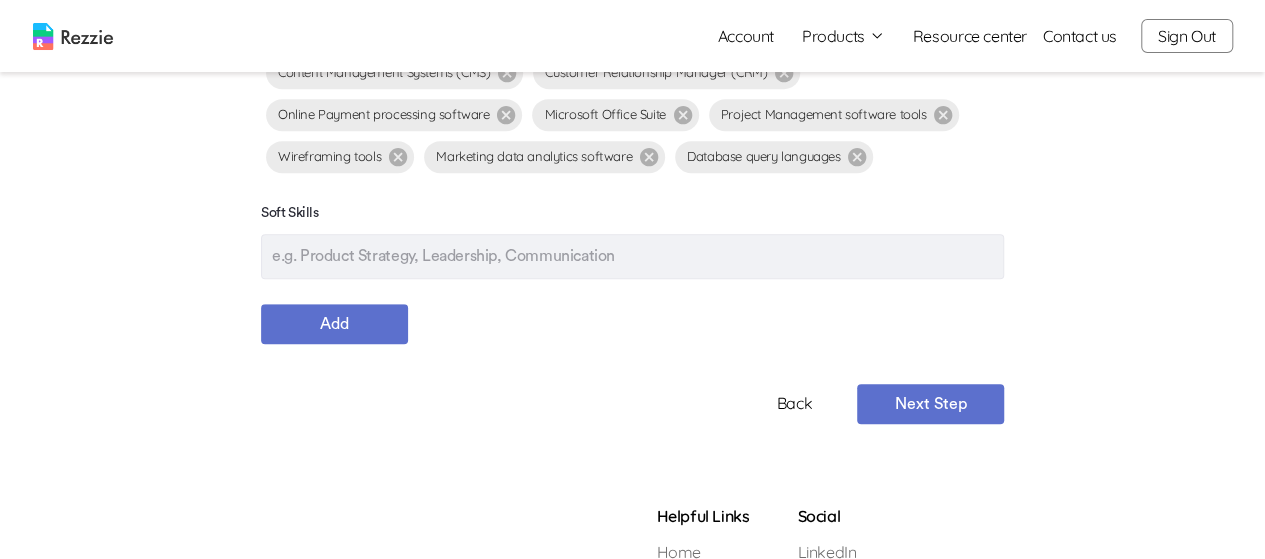 click at bounding box center [632, 256] 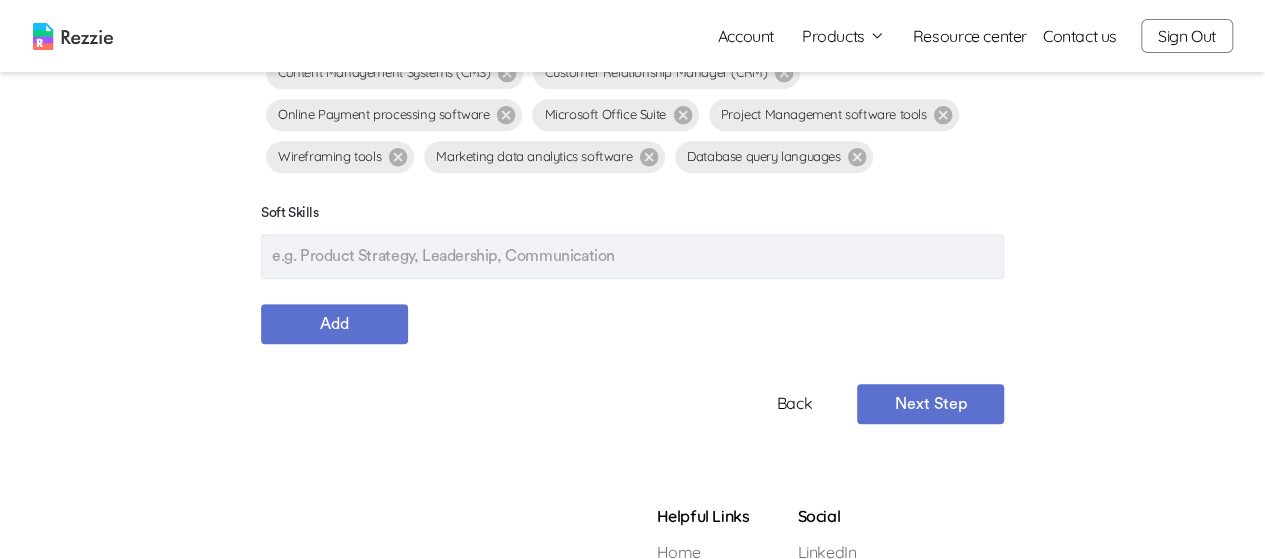 type on "Product Strategy" 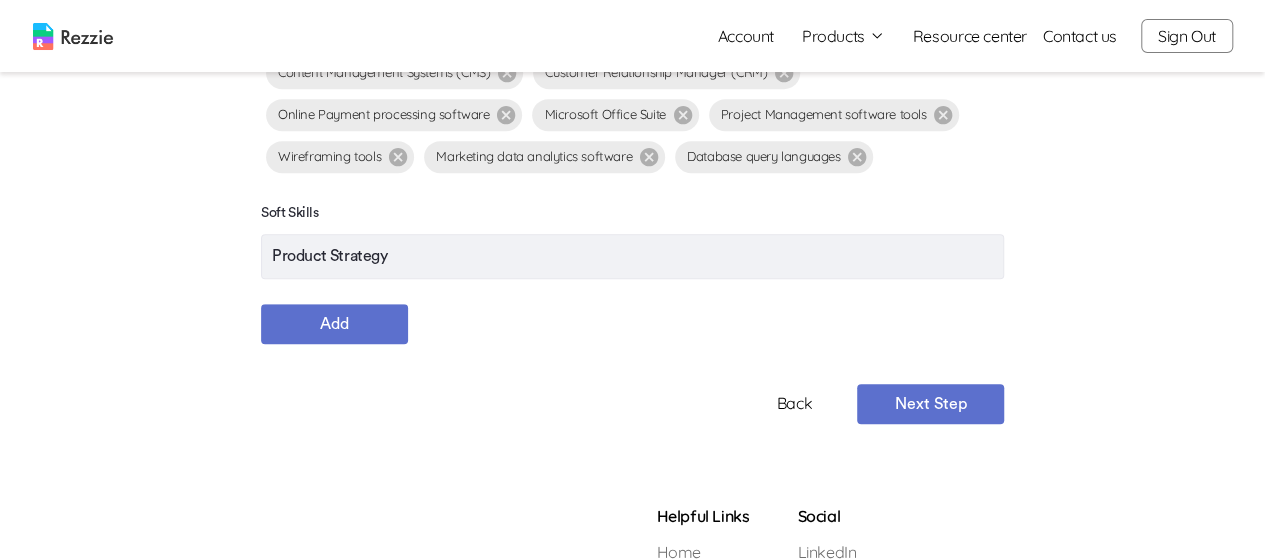 click on "Add" at bounding box center [334, 324] 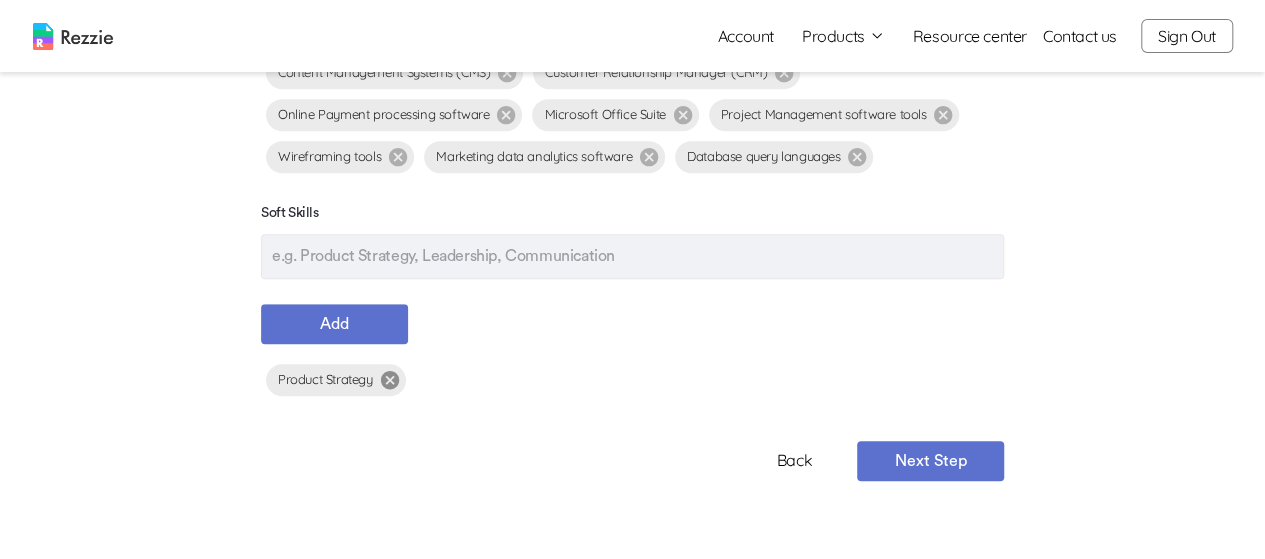 click 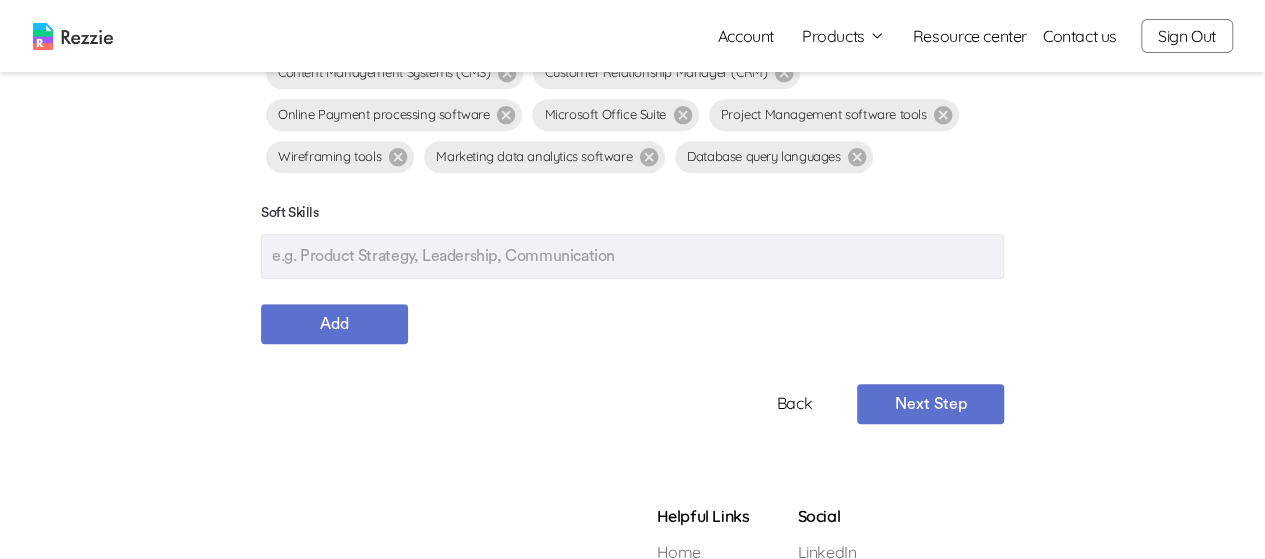 click at bounding box center [632, 256] 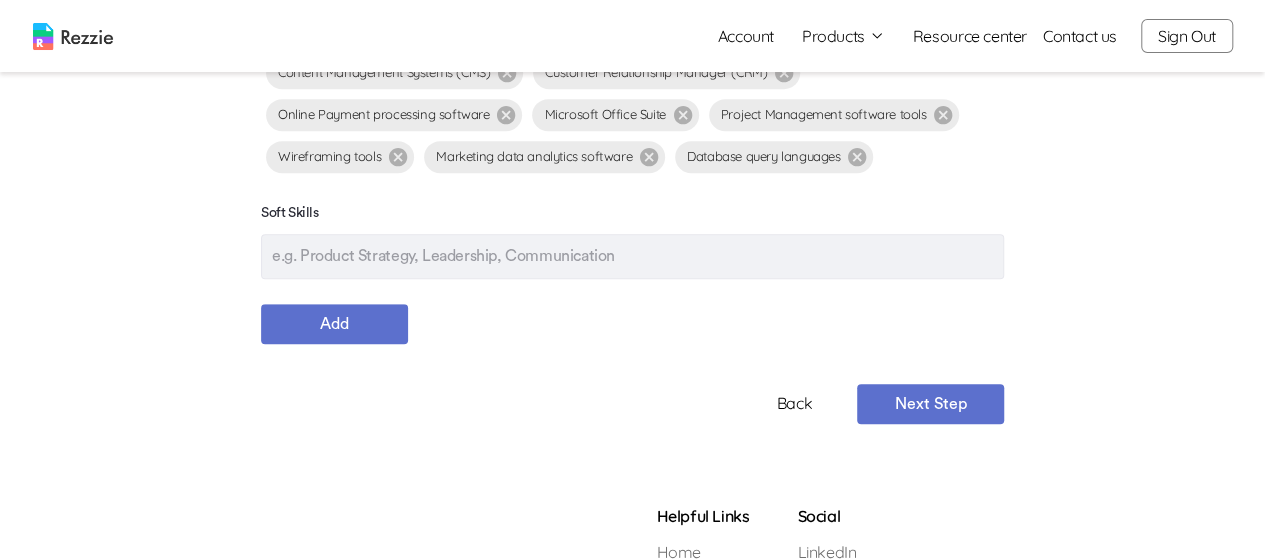type on "Excel" 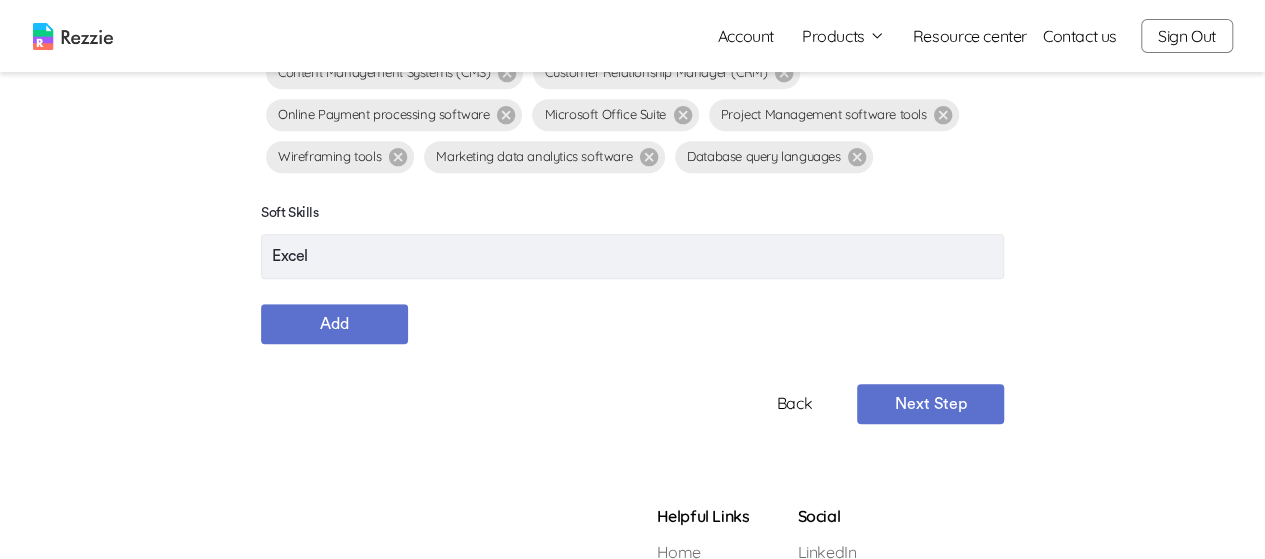 click on "Add" at bounding box center (334, 324) 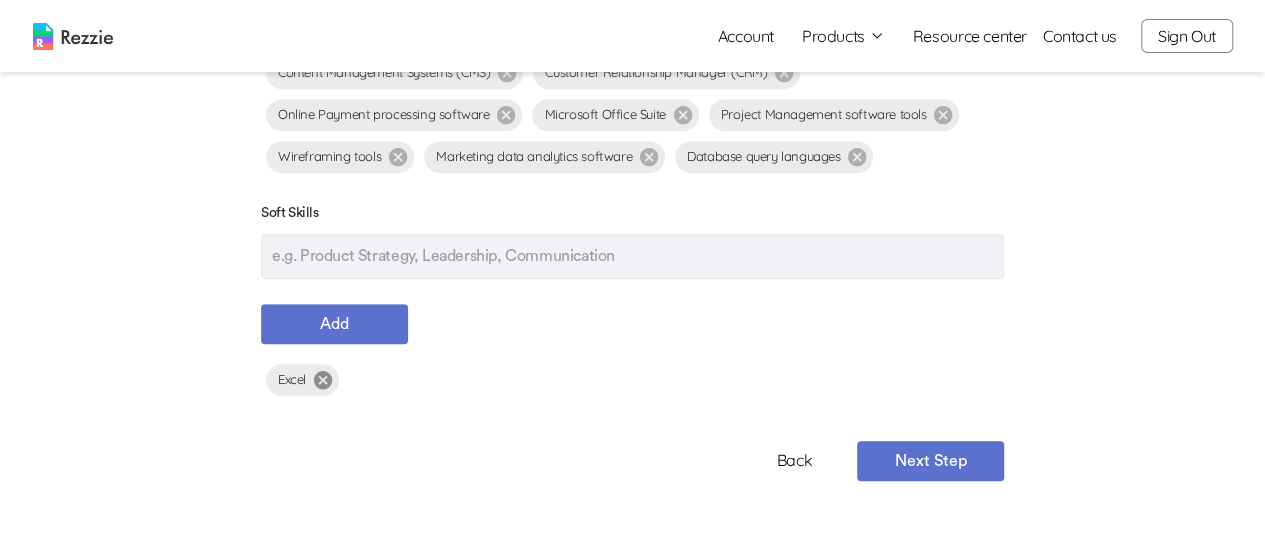 click 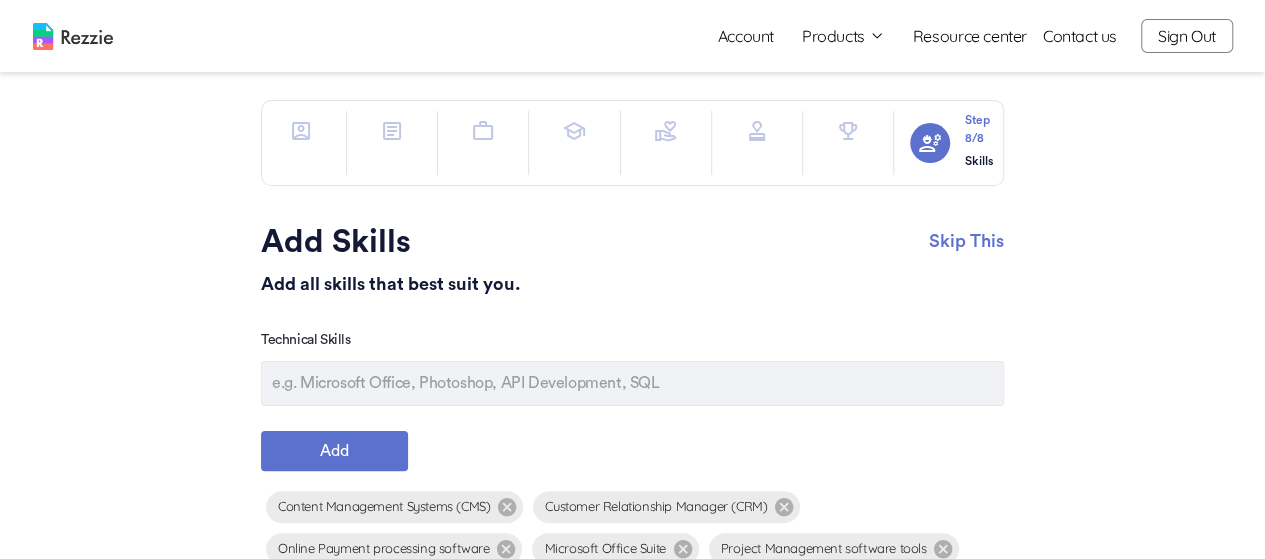 scroll, scrollTop: 18, scrollLeft: 0, axis: vertical 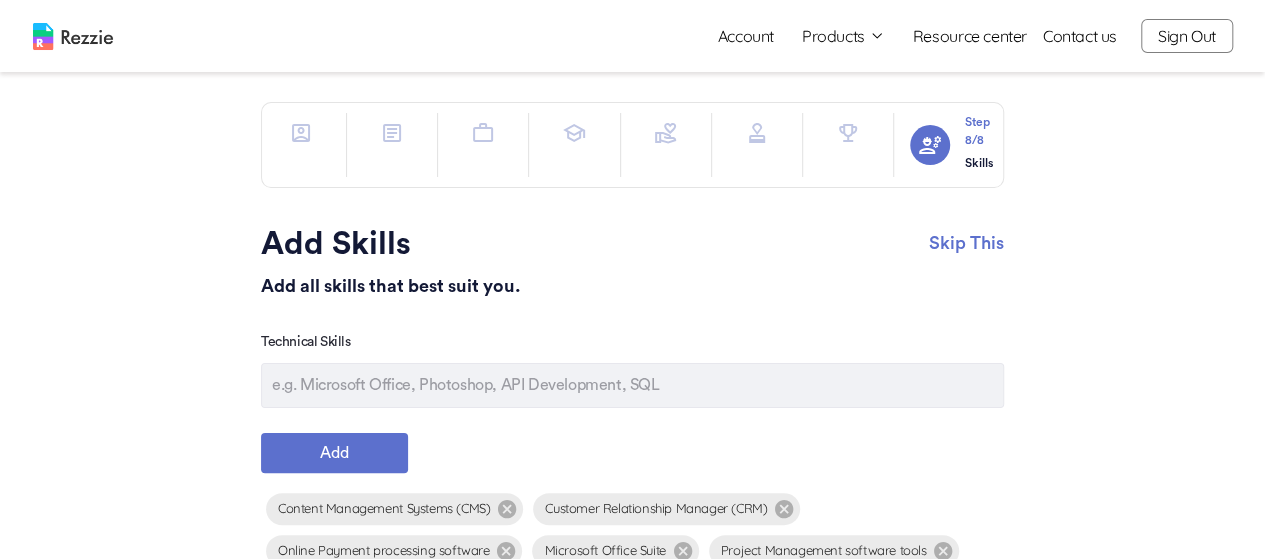 click on "Products" at bounding box center [843, 36] 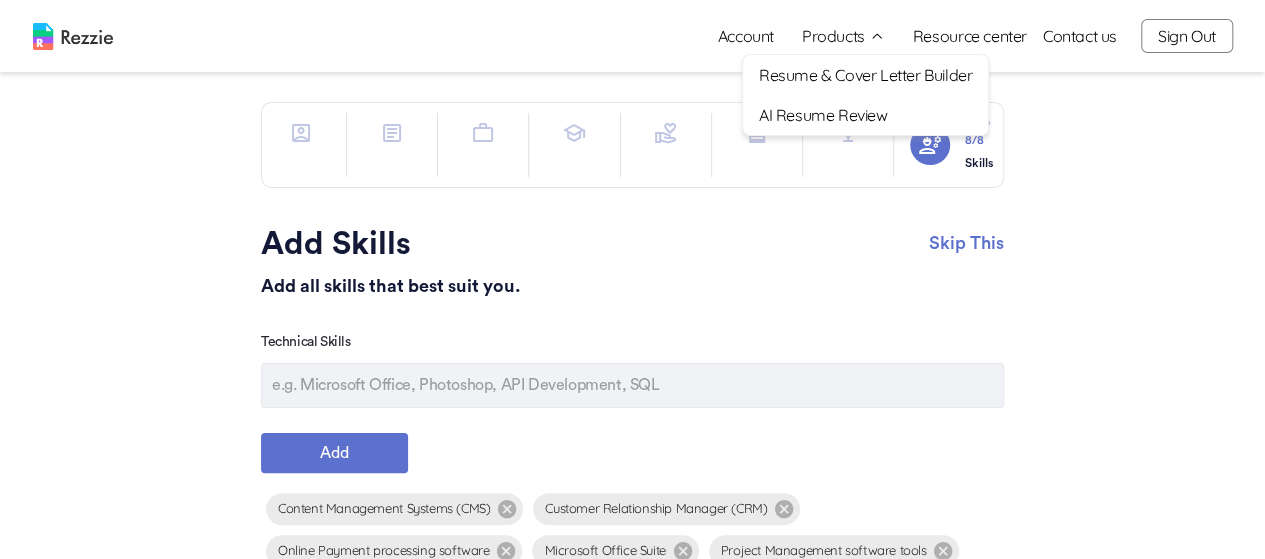click on "AI Resume Review" at bounding box center [865, 115] 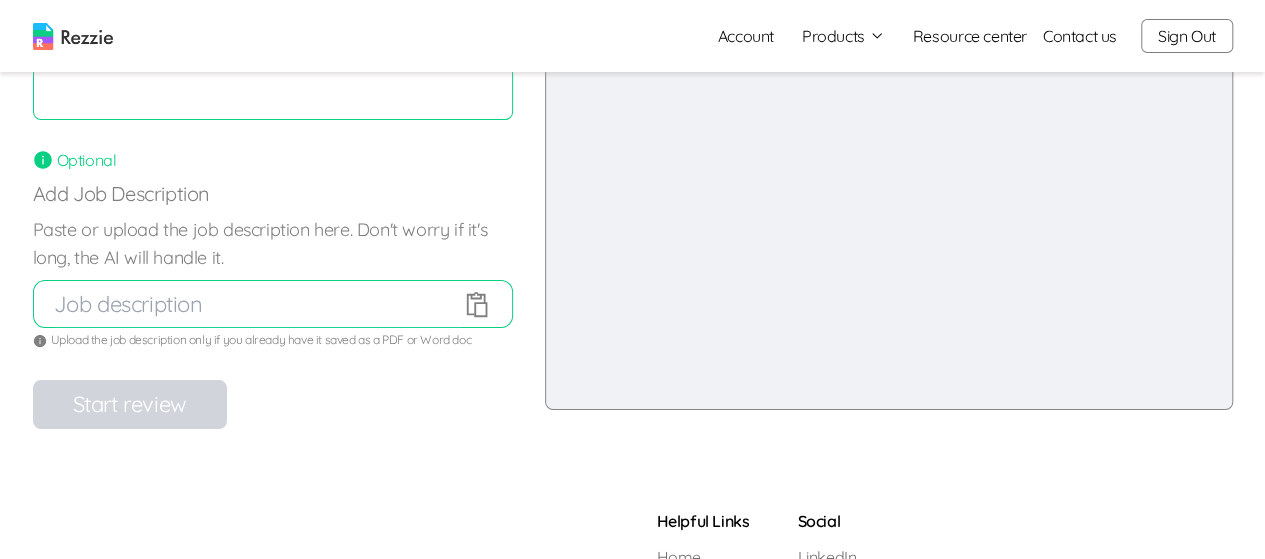scroll, scrollTop: 335, scrollLeft: 0, axis: vertical 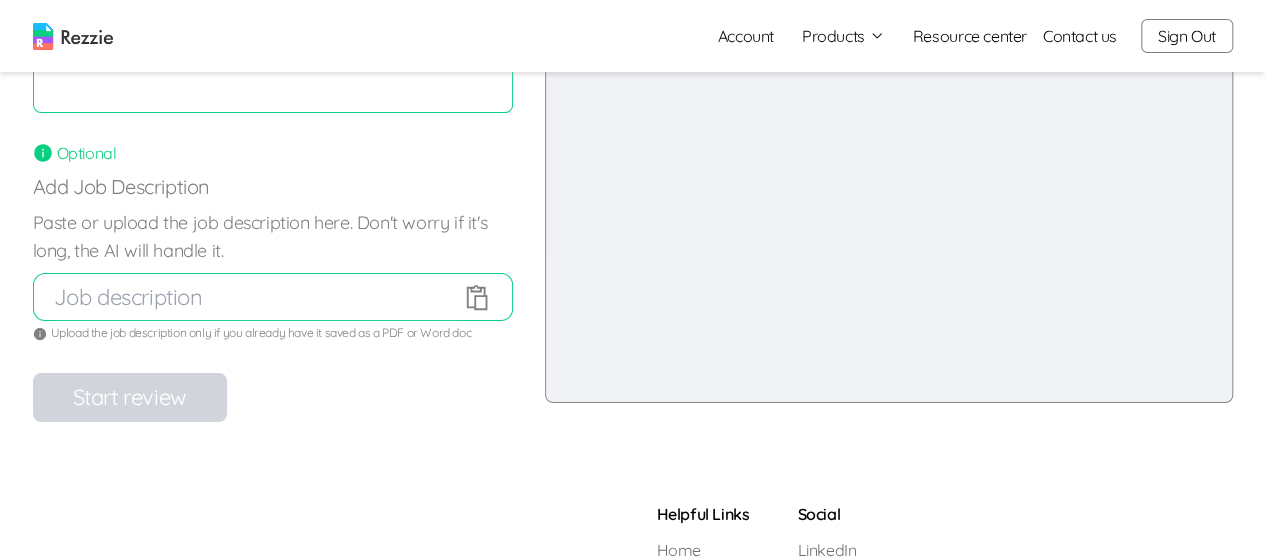 click 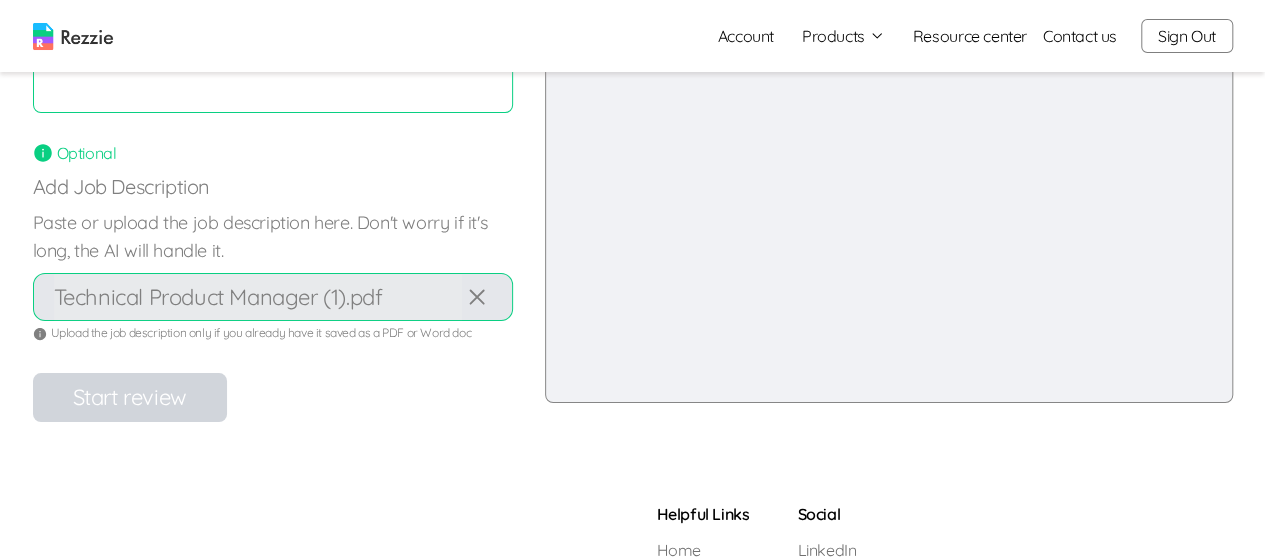 click 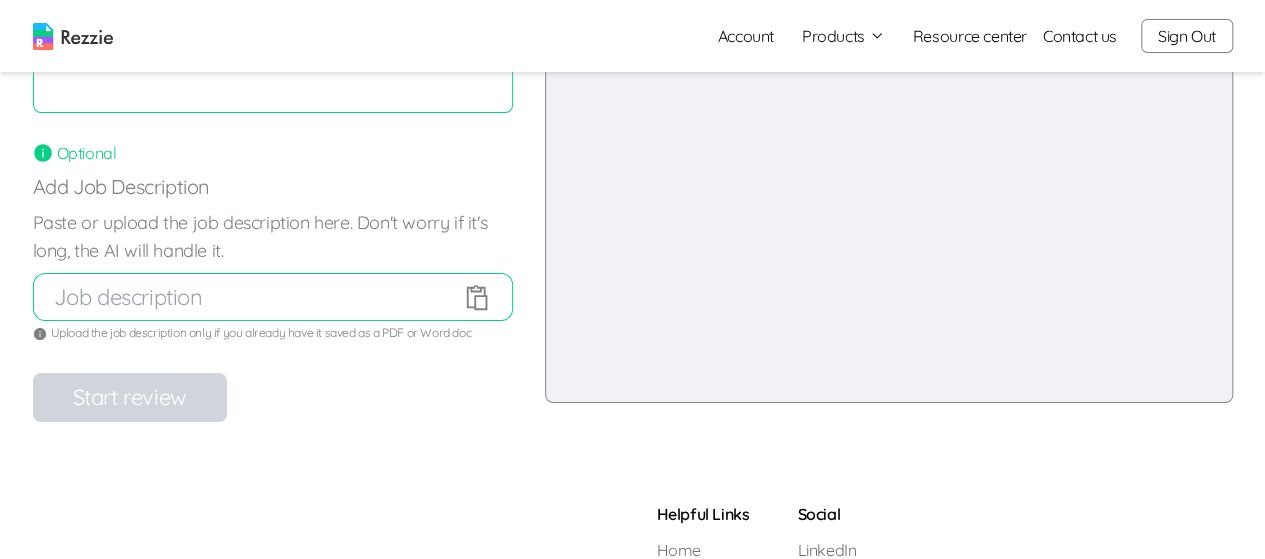 click at bounding box center [258, 297] 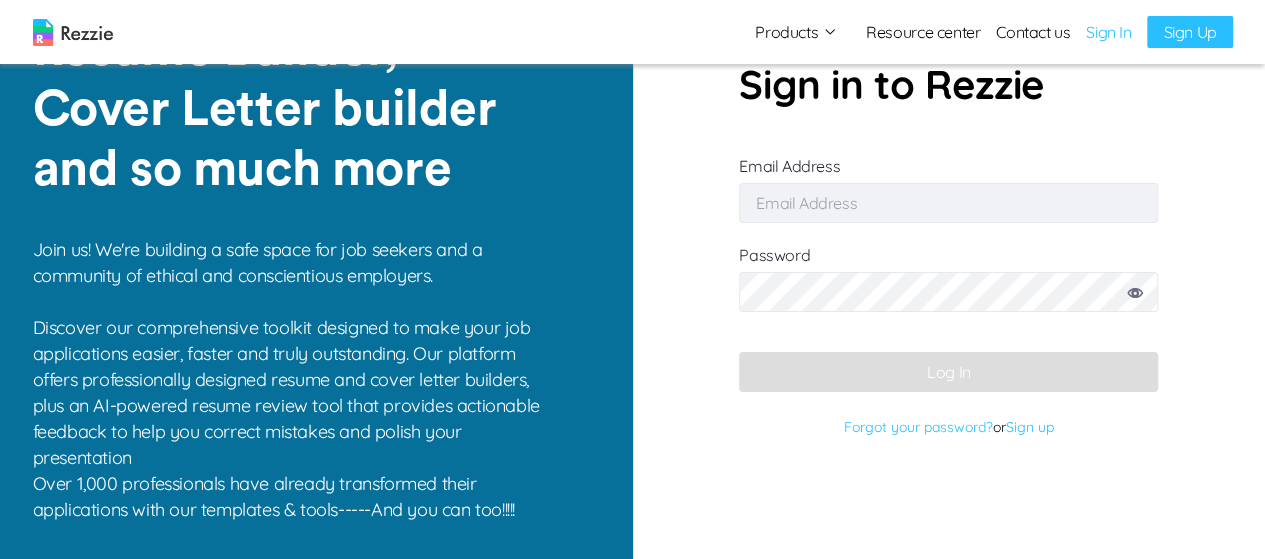 type on "[EMAIL]" 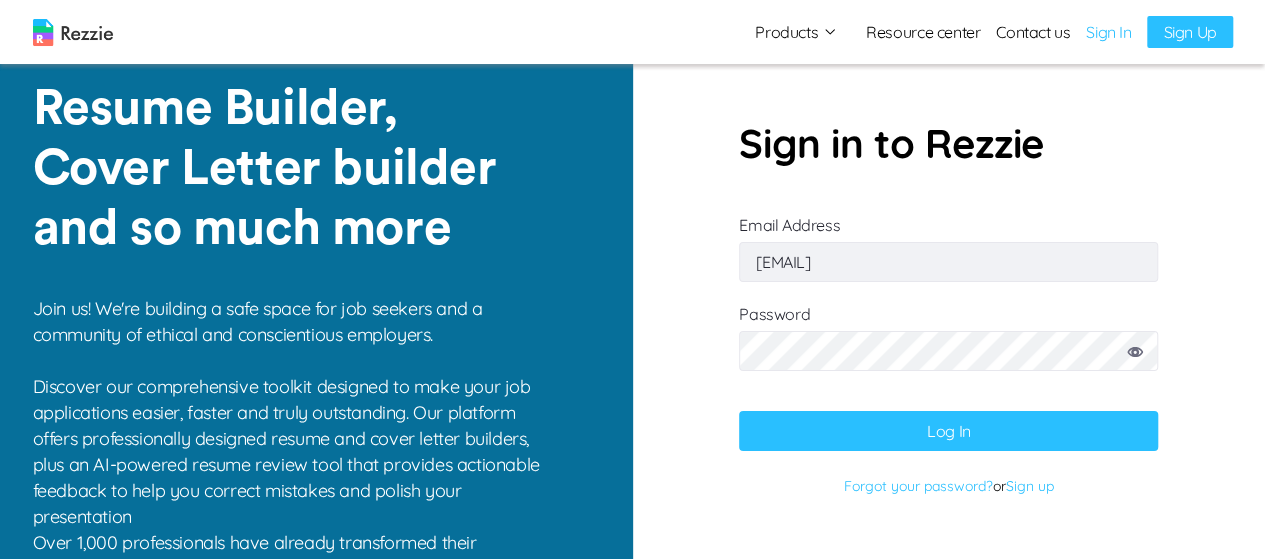 scroll, scrollTop: 0, scrollLeft: 0, axis: both 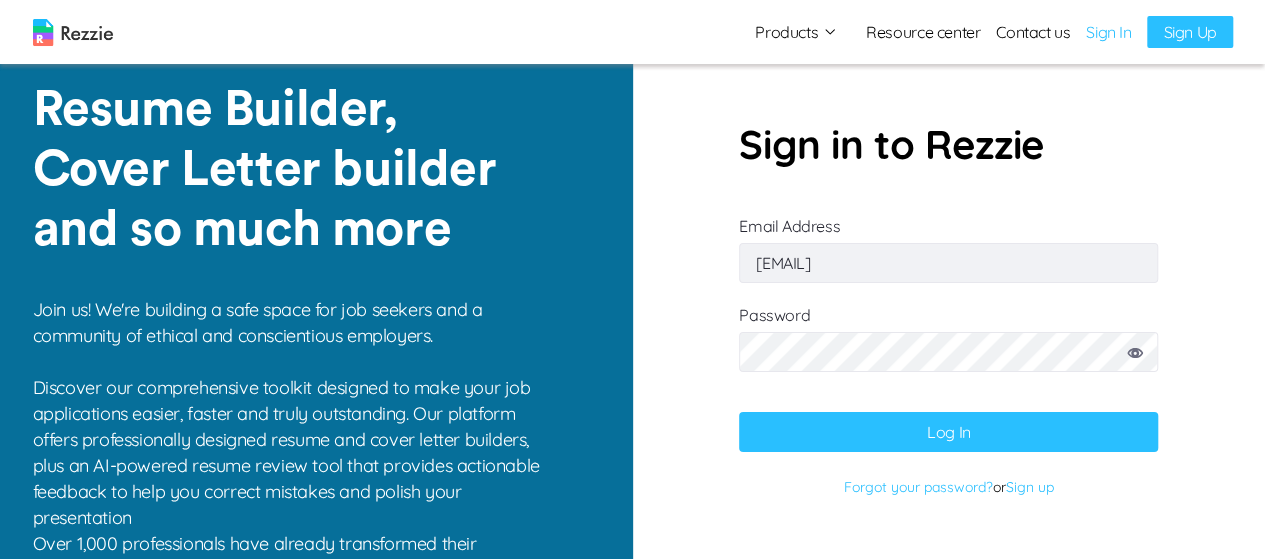click 